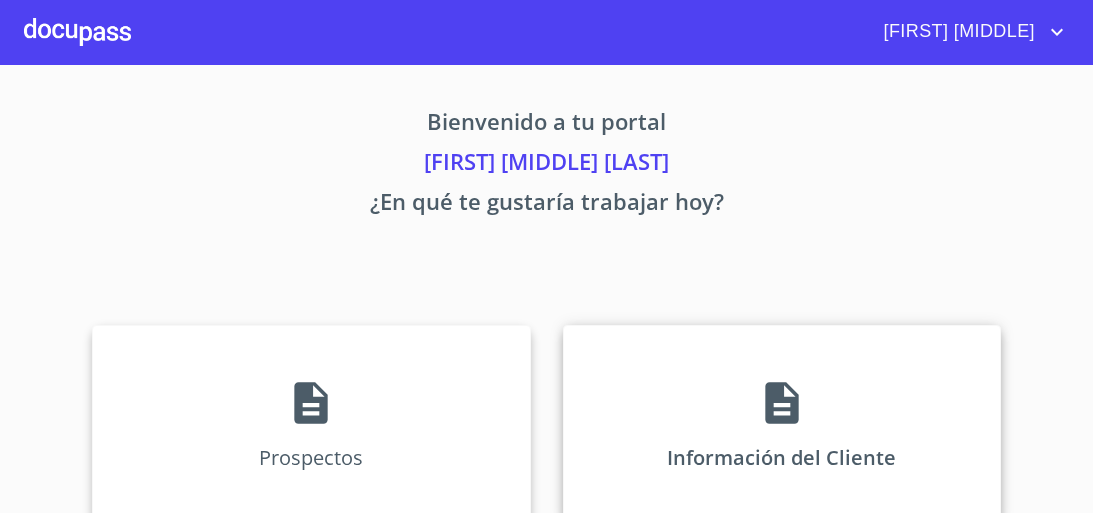scroll, scrollTop: 0, scrollLeft: 0, axis: both 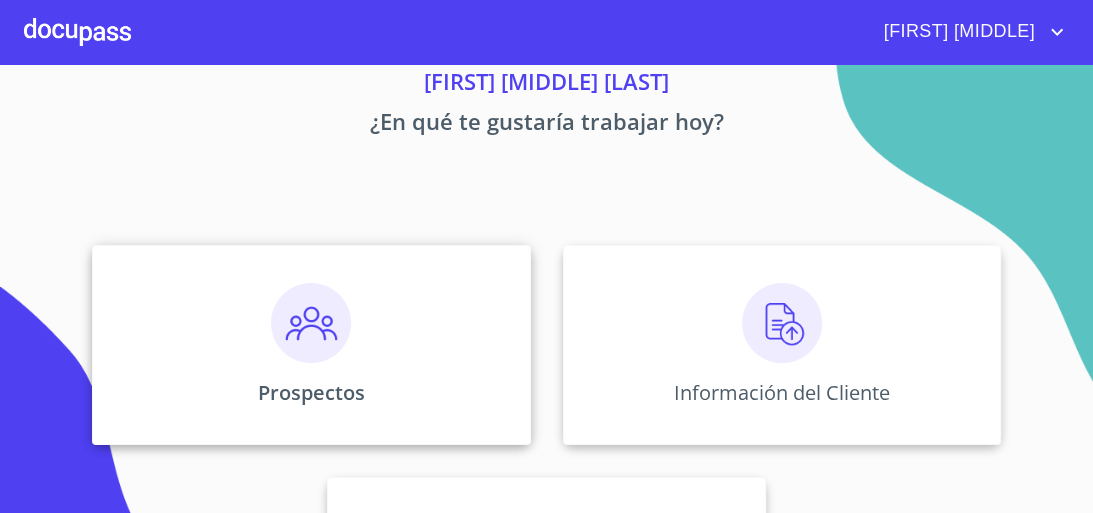 click on "Prospectos" at bounding box center [311, 345] 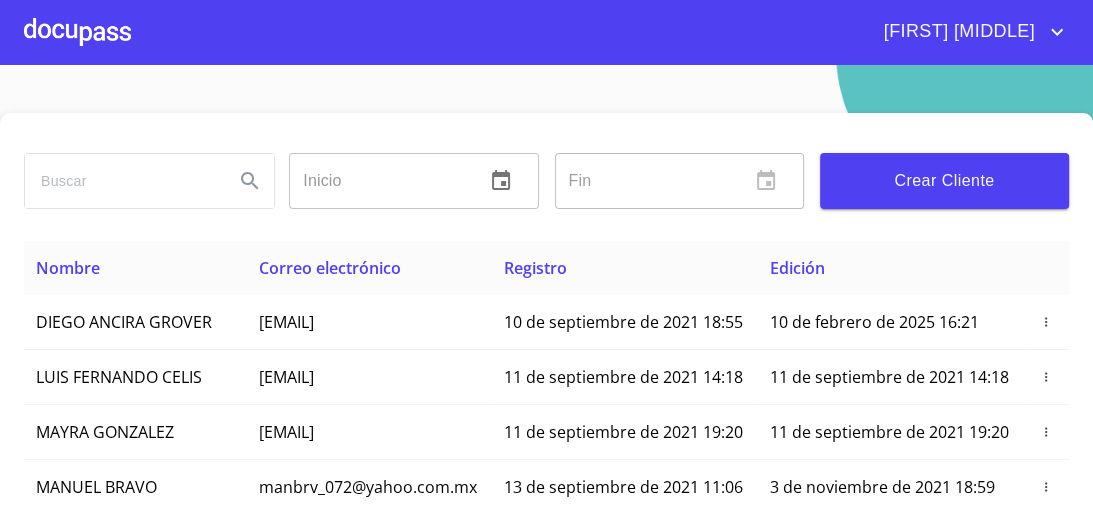click on "[FIRST] [MIDDLE]" at bounding box center [957, 32] 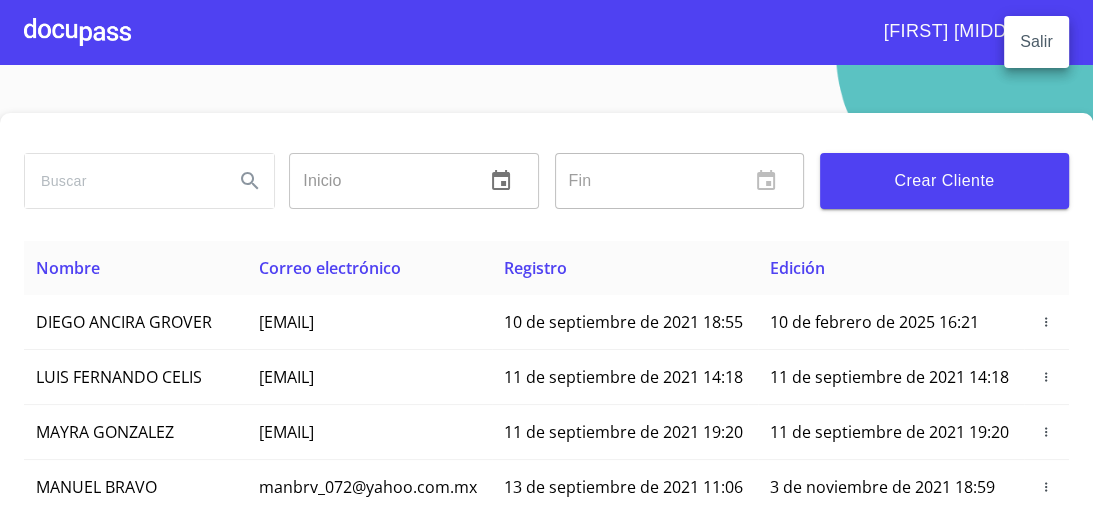 click at bounding box center [546, 256] 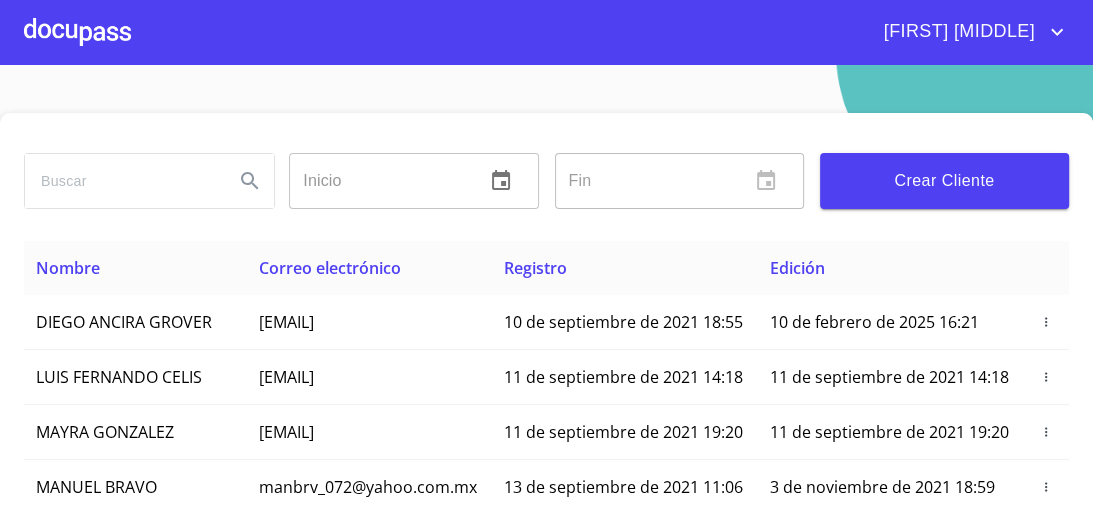 click at bounding box center [77, 32] 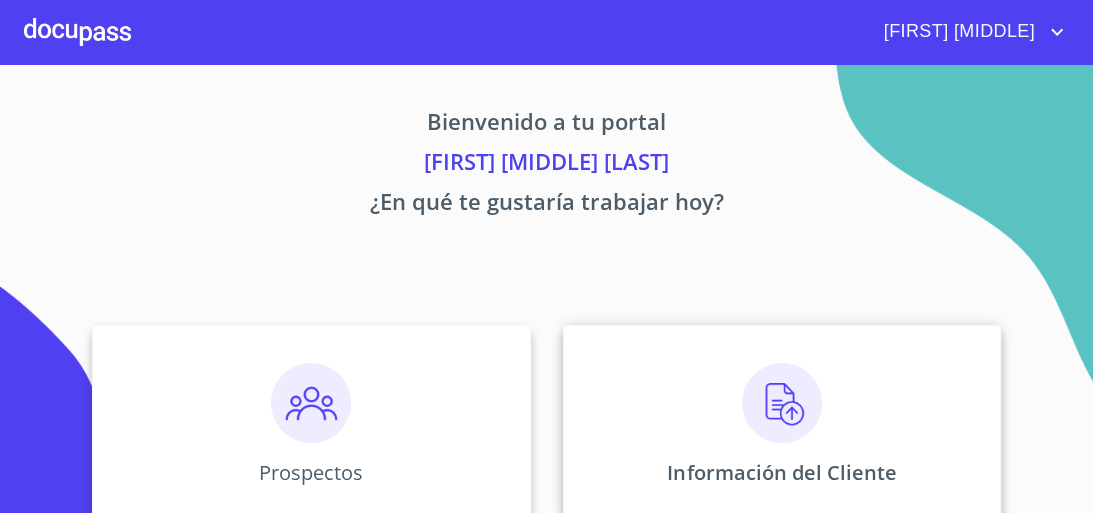 click at bounding box center (782, 403) 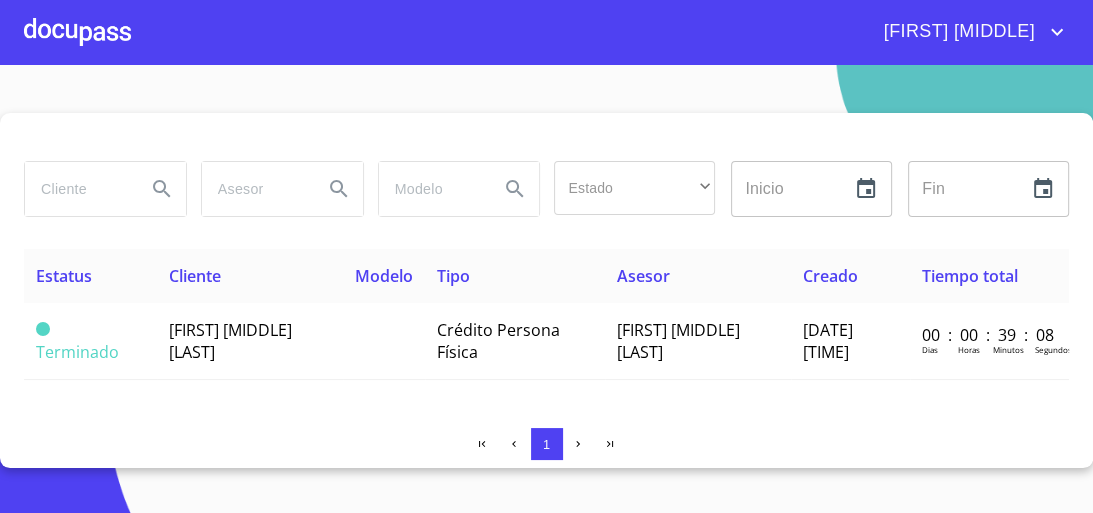 click 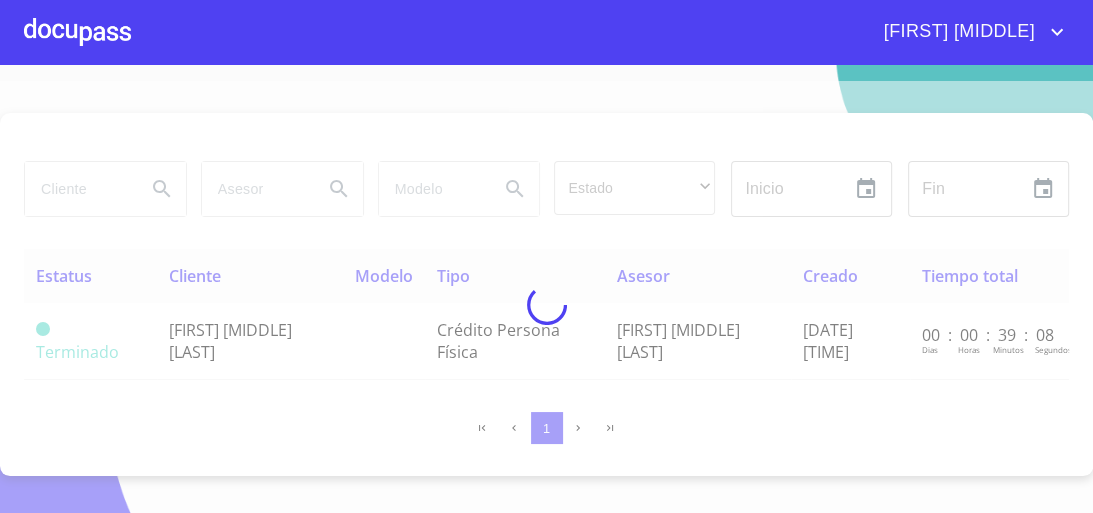 click at bounding box center [546, 305] 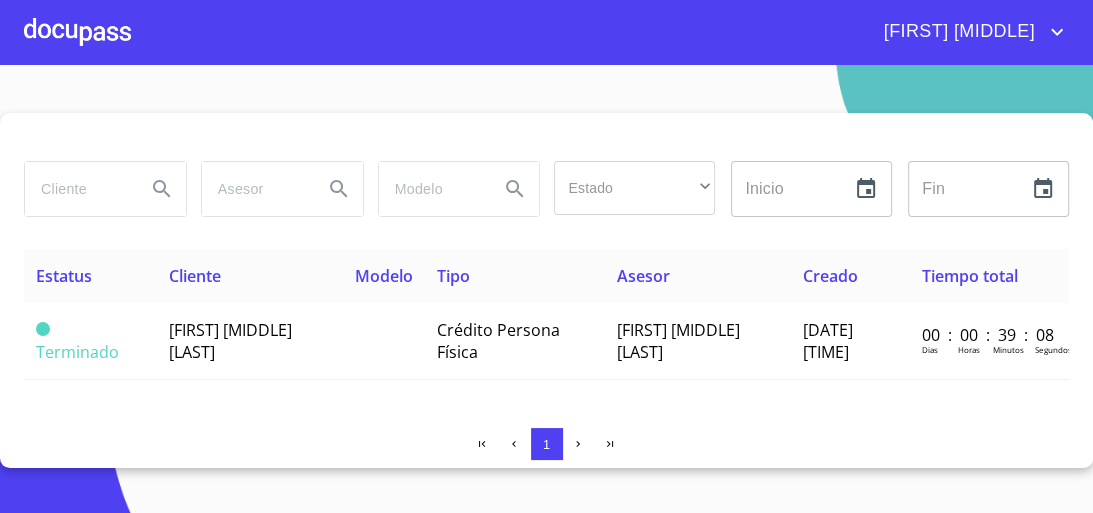 click at bounding box center [254, 189] 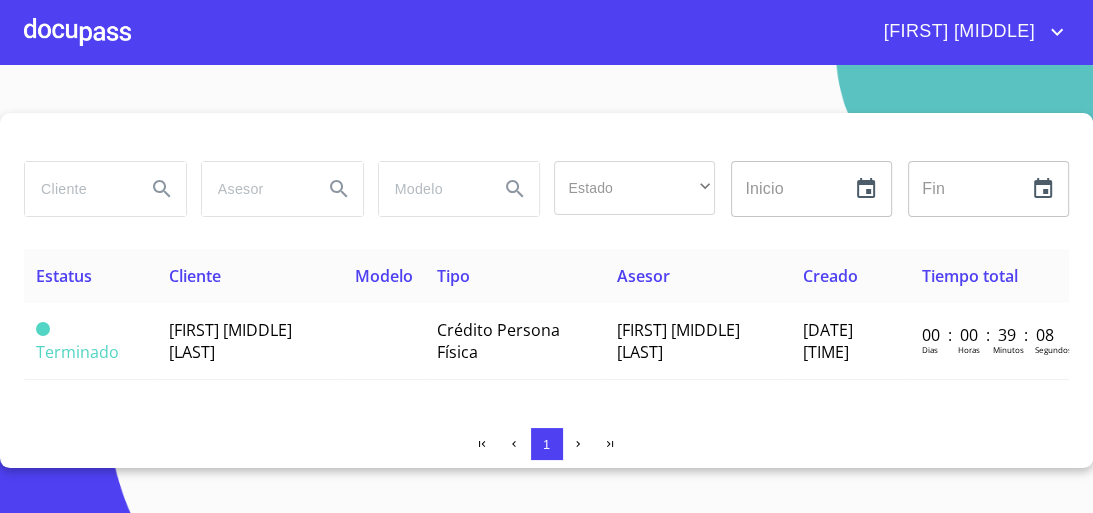 type on "m" 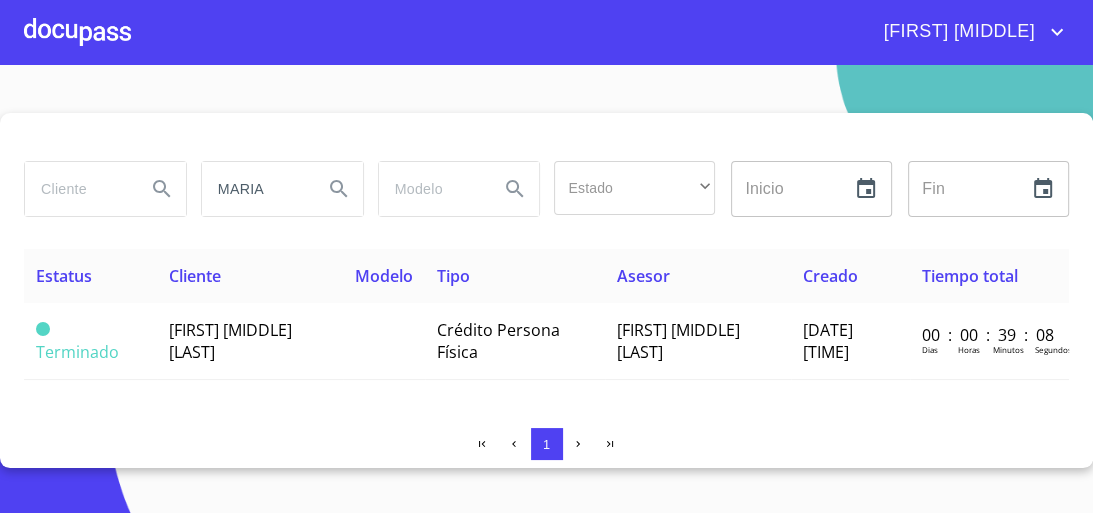 type on "MARIA" 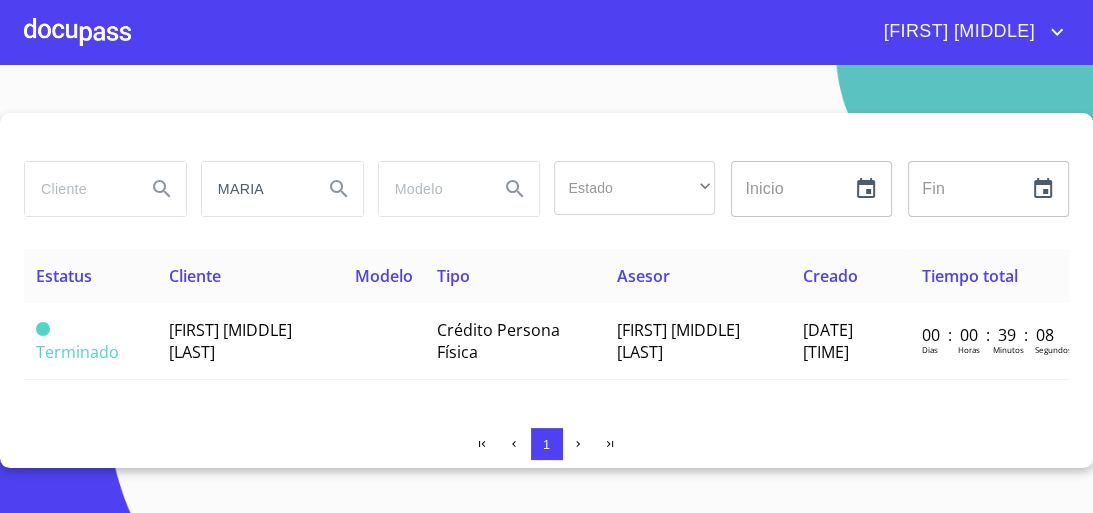 type 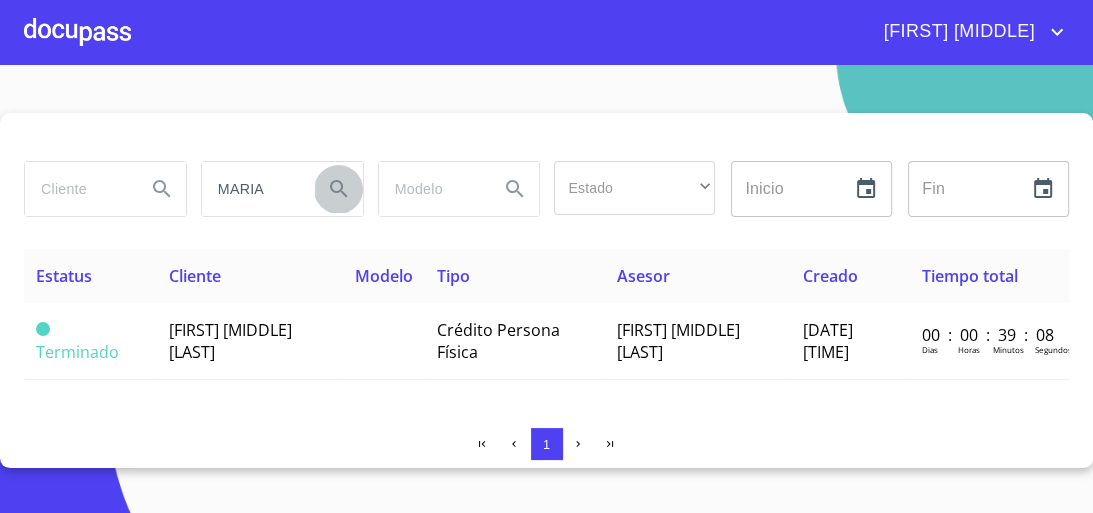 click on "1" at bounding box center [546, 444] 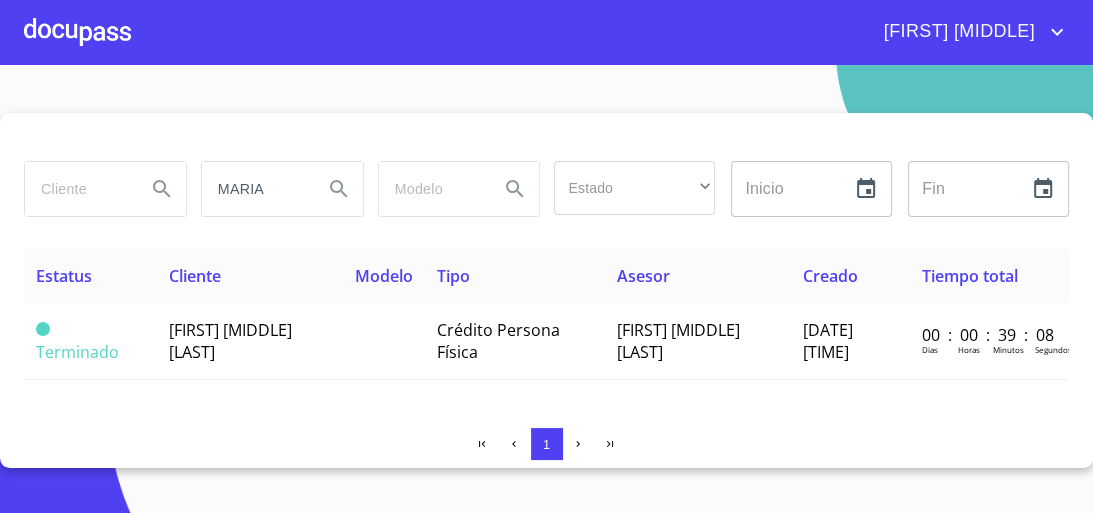 click on "Estatus   Cliente   Modelo   Tipo   Asesor   Creado   Tiempo total   Terminado [FIRST]  [MIDDLE] [LAST] Crédito Persona Física [FIRST] [MIDDLE] 28/jul./2025 11:08 00  :  00  :  39  :  08 Dias Horas Minutos Segundos" at bounding box center [546, 330] 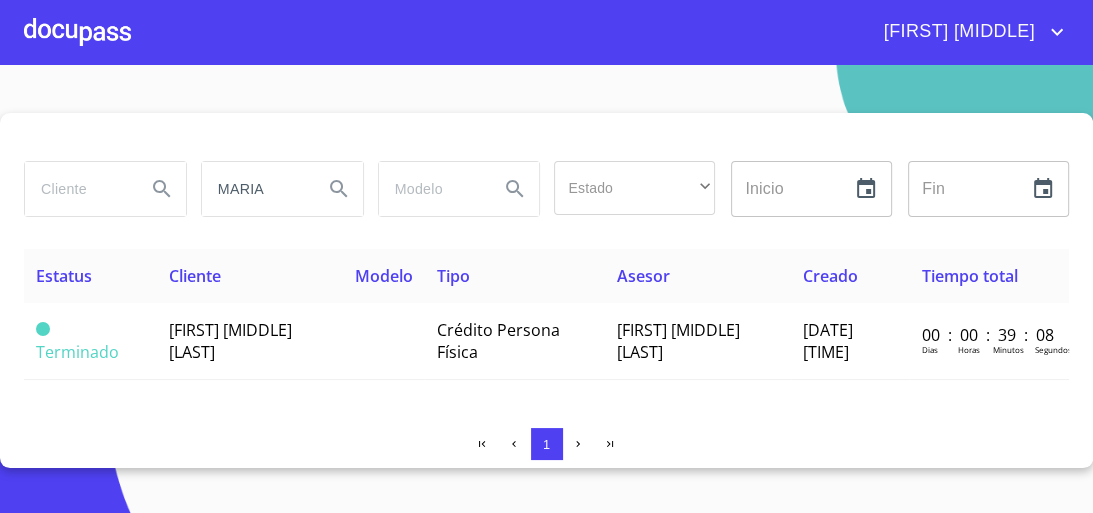 drag, startPoint x: 265, startPoint y: 188, endPoint x: 0, endPoint y: 196, distance: 265.12073 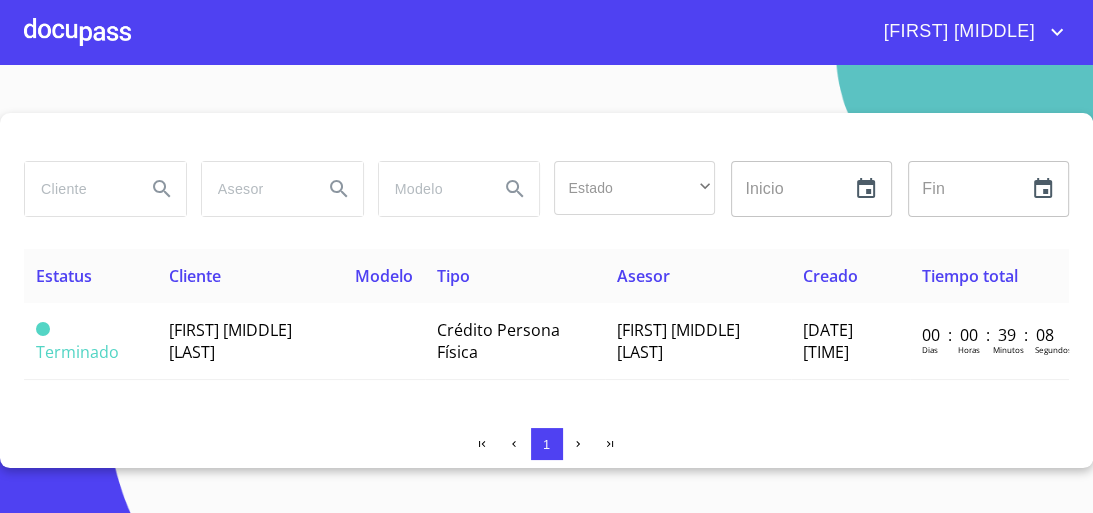 type 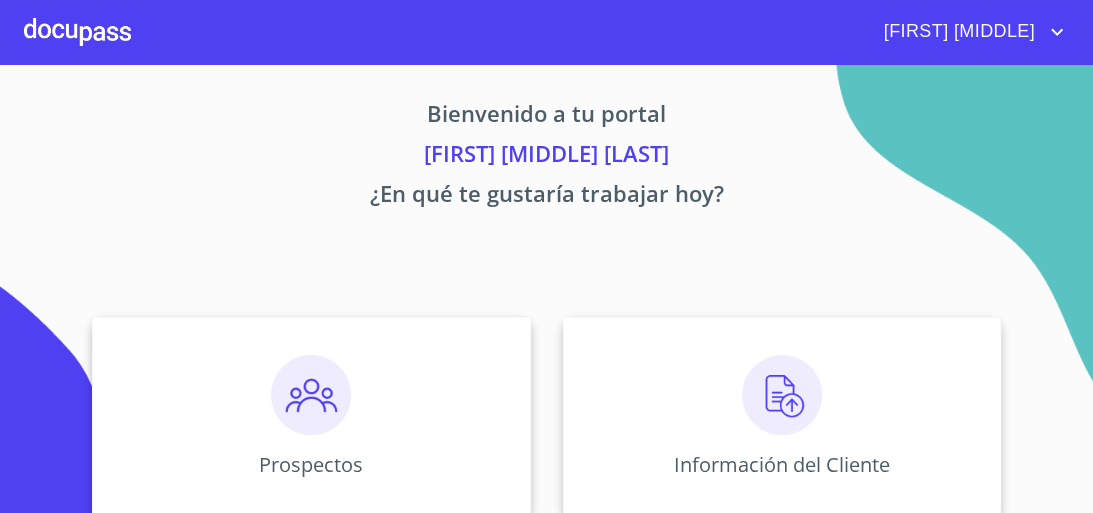scroll, scrollTop: 0, scrollLeft: 0, axis: both 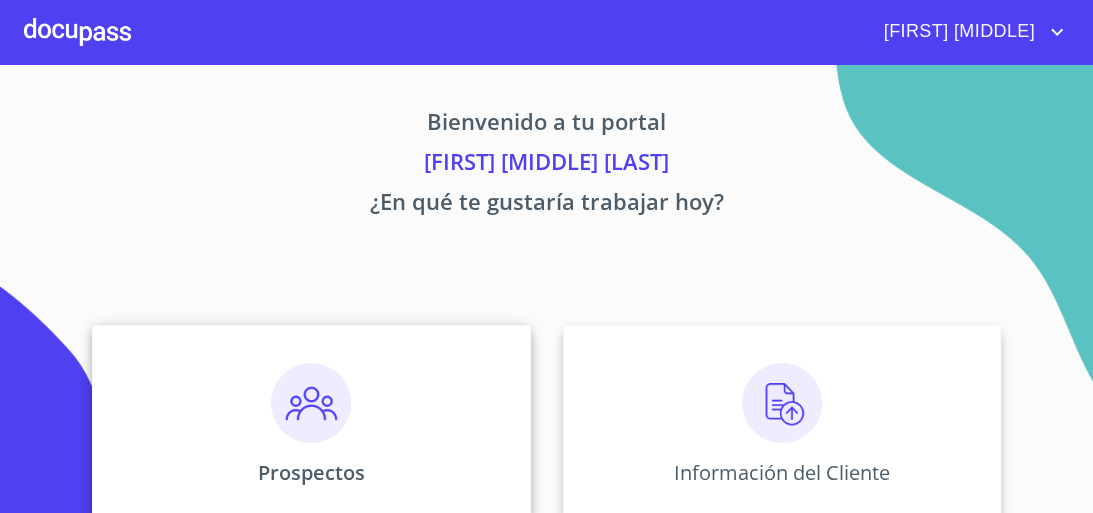 click on "Prospectos" at bounding box center (311, 425) 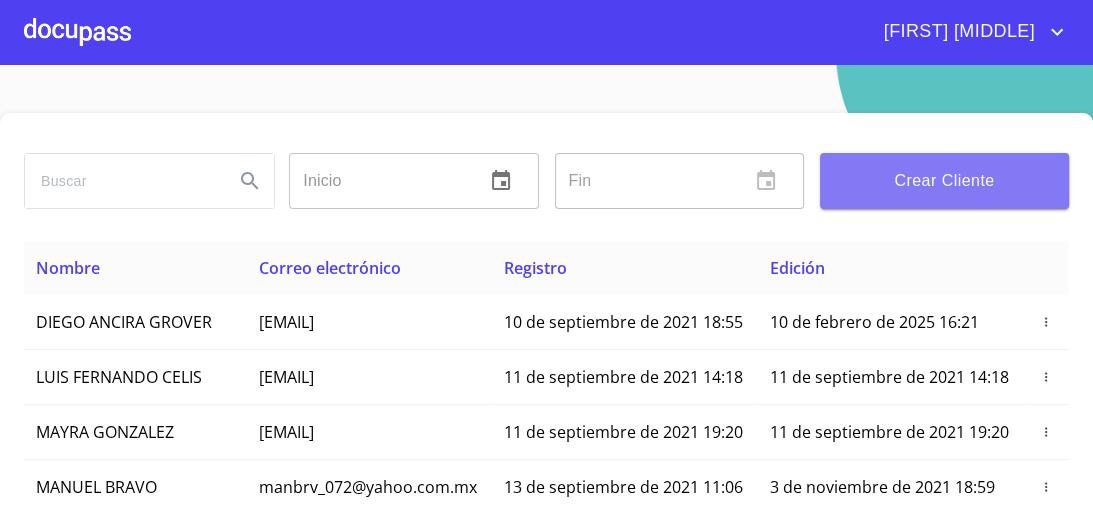 click on "Crear Cliente" at bounding box center (944, 181) 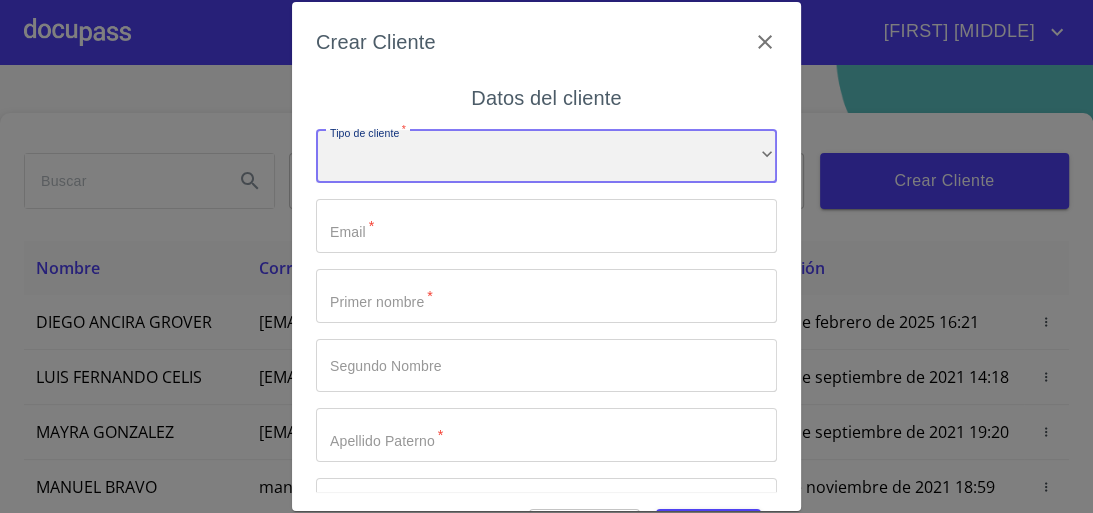 click on "​" at bounding box center (546, 157) 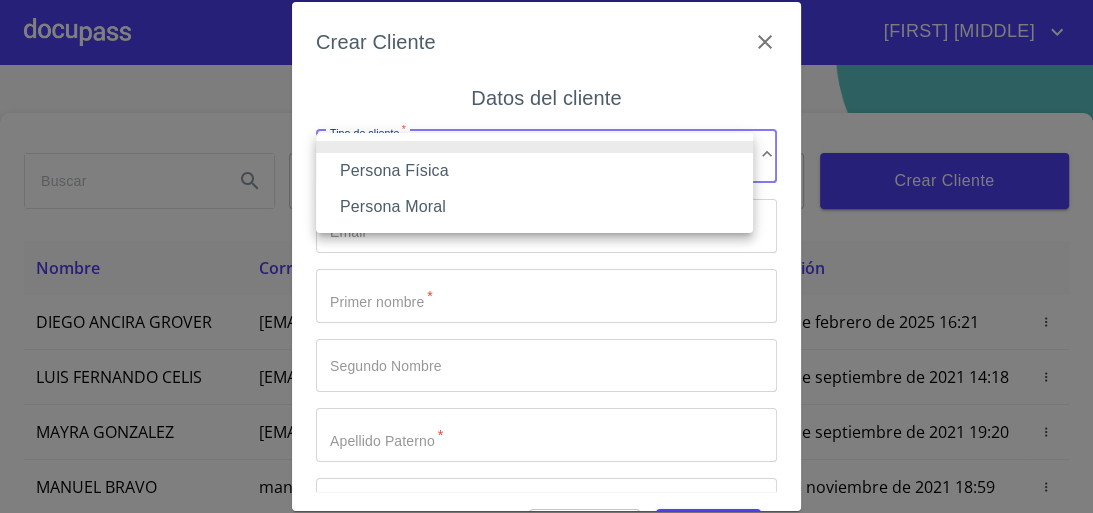click on "Persona Física" at bounding box center [534, 171] 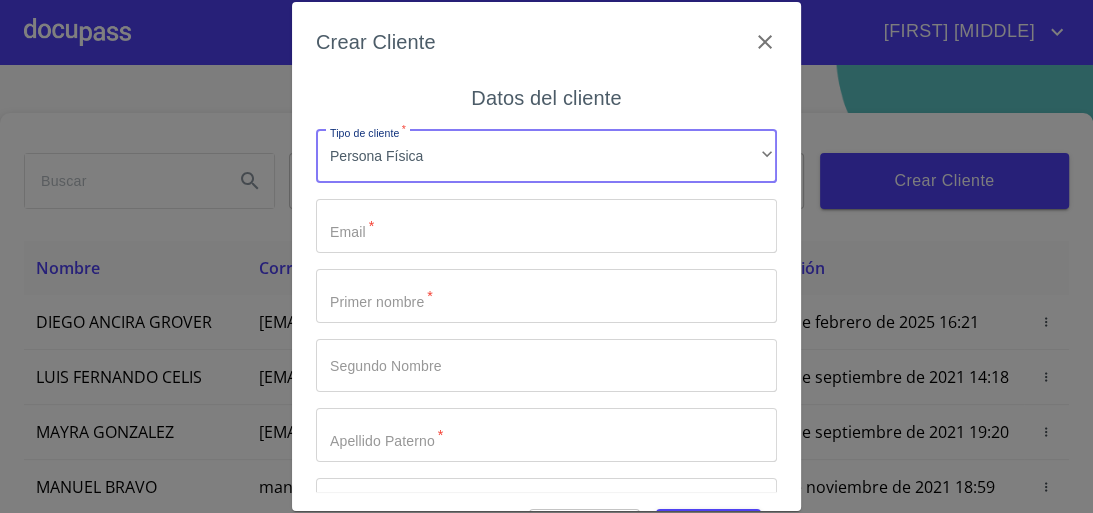 click on "Tipo de cliente   *" at bounding box center (546, 226) 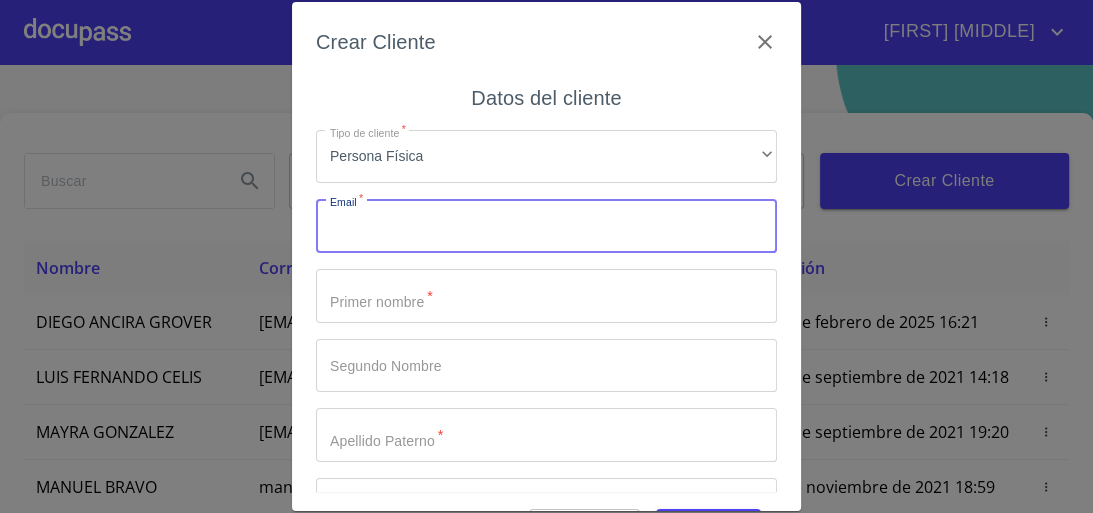 type on "L" 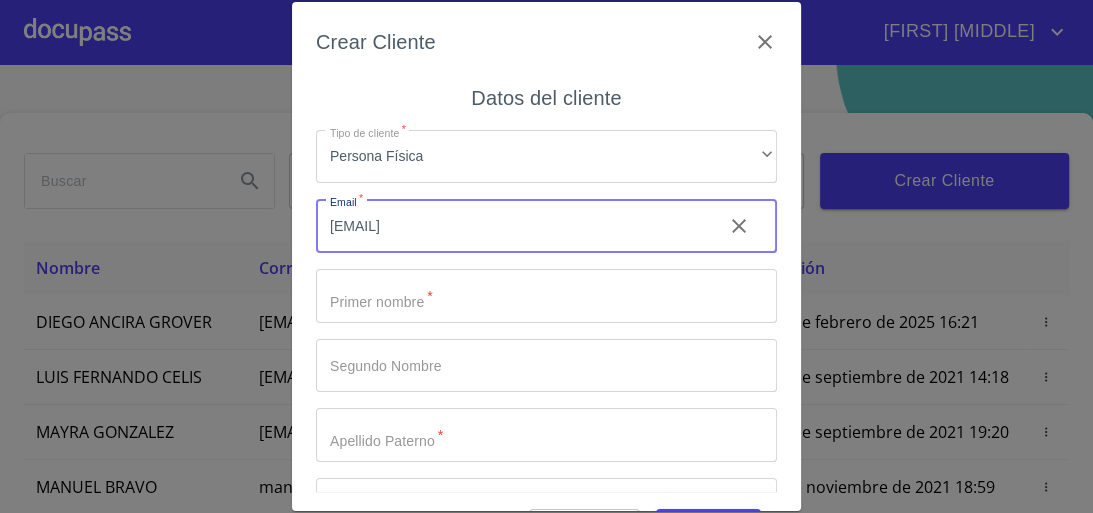 type on "[EMAIL]" 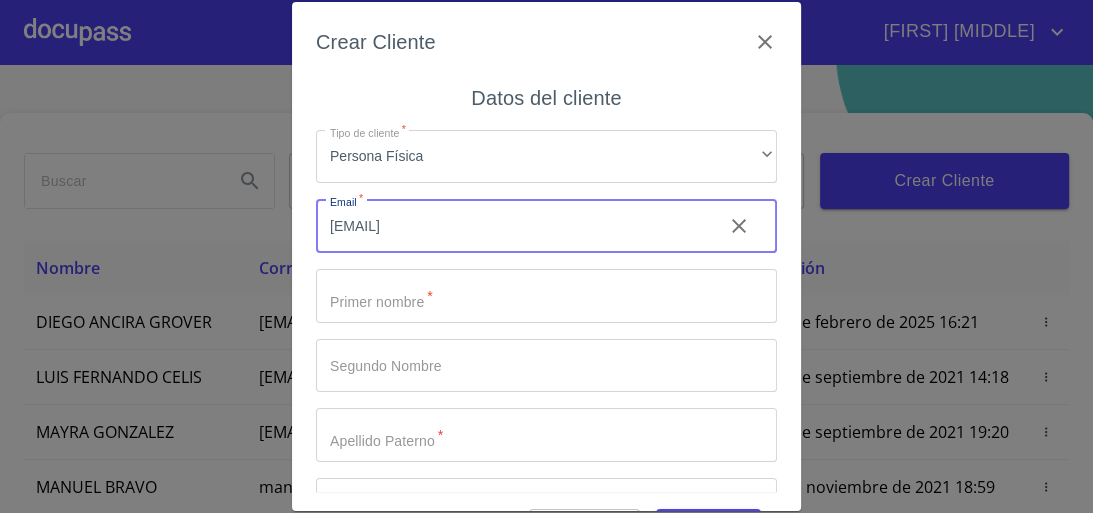 click on "Tipo de cliente   *" at bounding box center [546, 296] 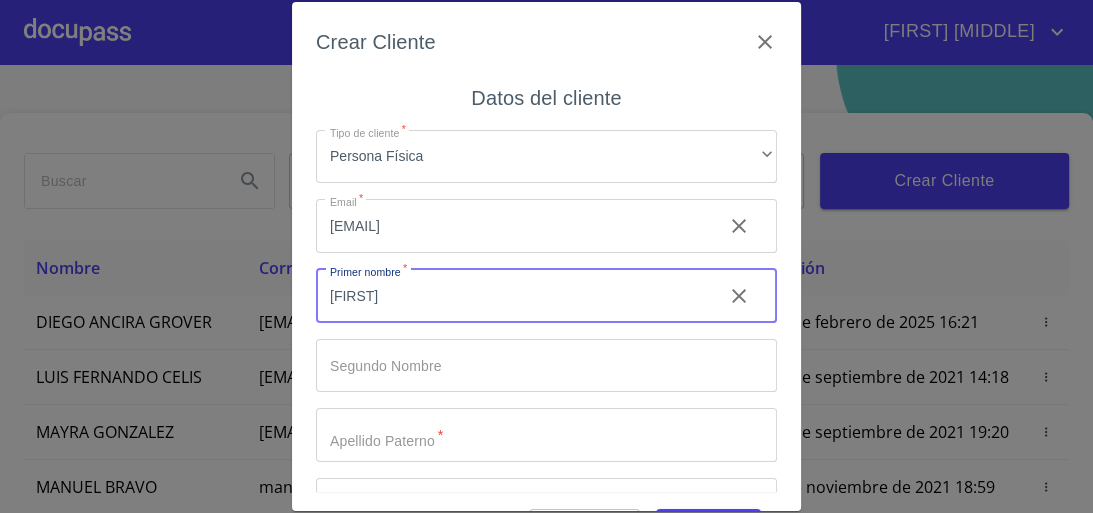 type on "L" 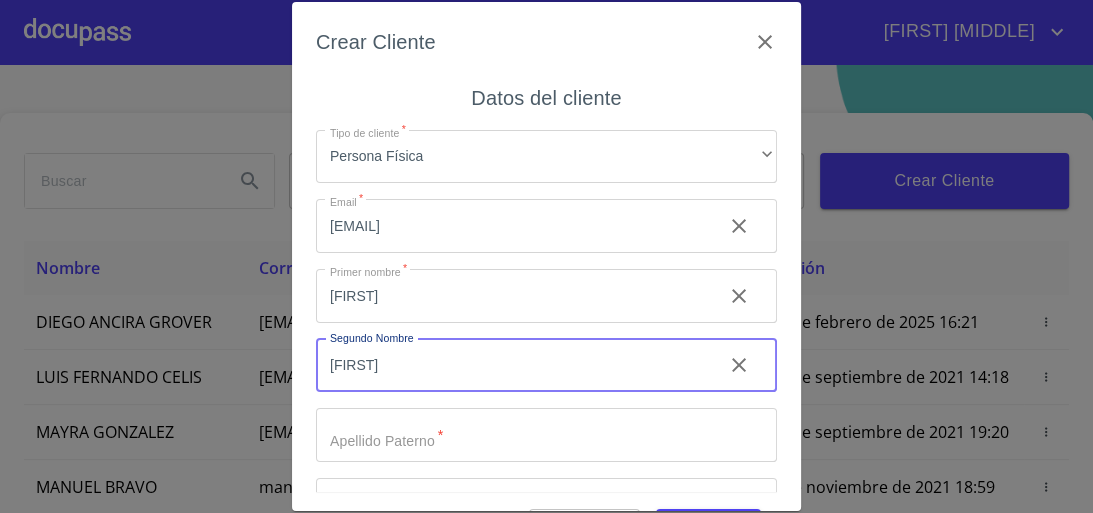 type on "[FIRST]" 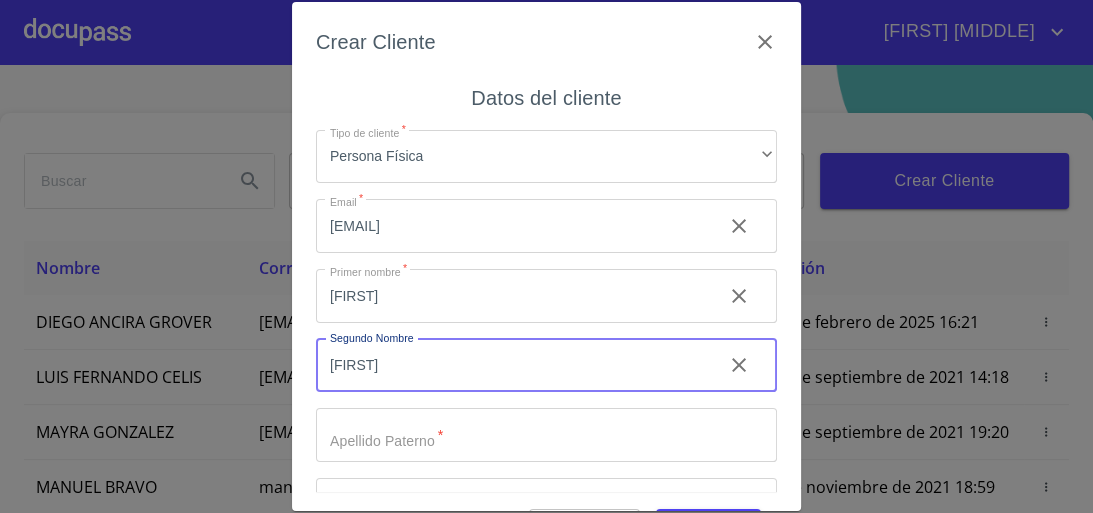 click on "Tipo de cliente   *" at bounding box center [511, 296] 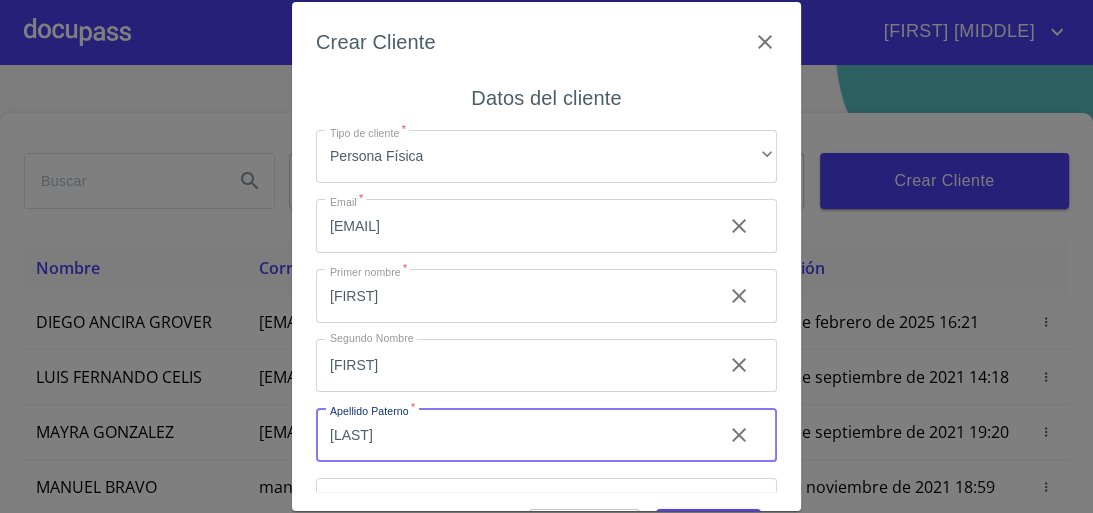 type on "[LAST]" 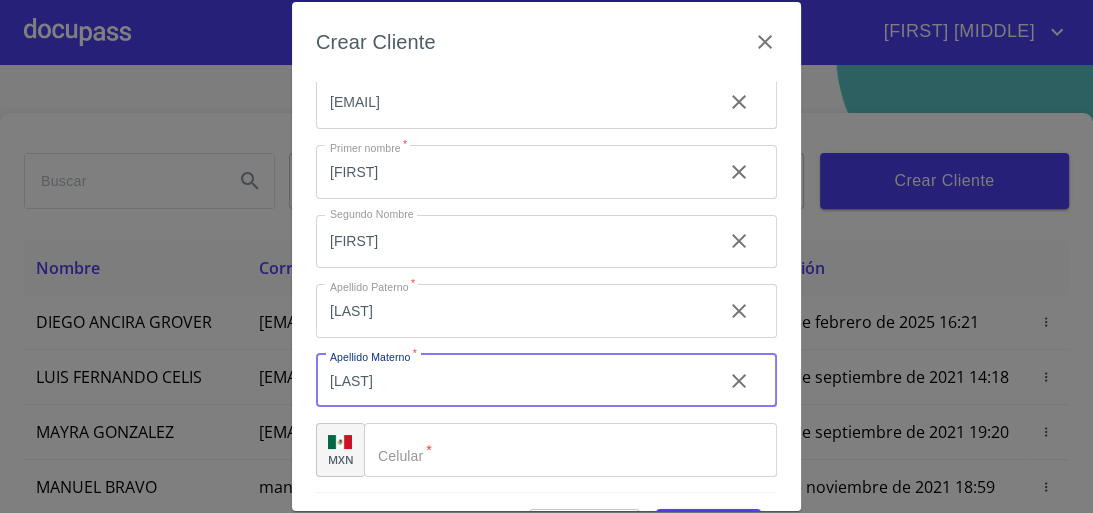 scroll, scrollTop: 125, scrollLeft: 0, axis: vertical 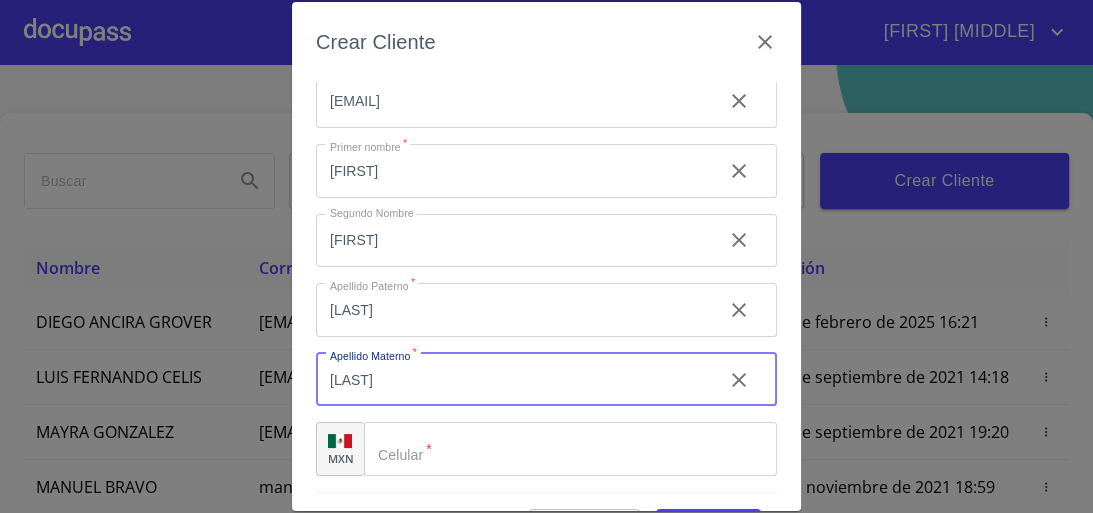 type on "[LAST]" 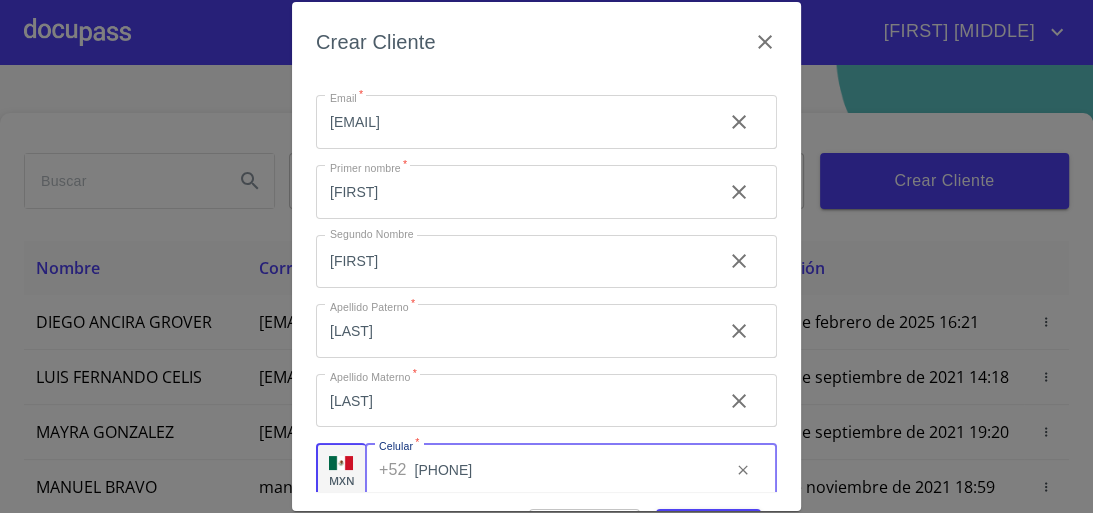 scroll, scrollTop: 125, scrollLeft: 0, axis: vertical 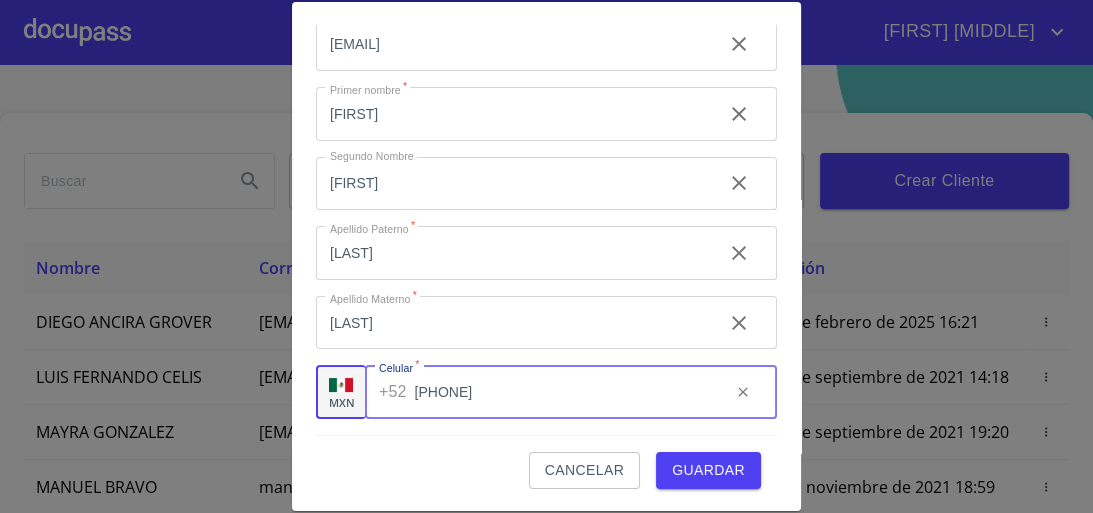 type on "[PHONE]" 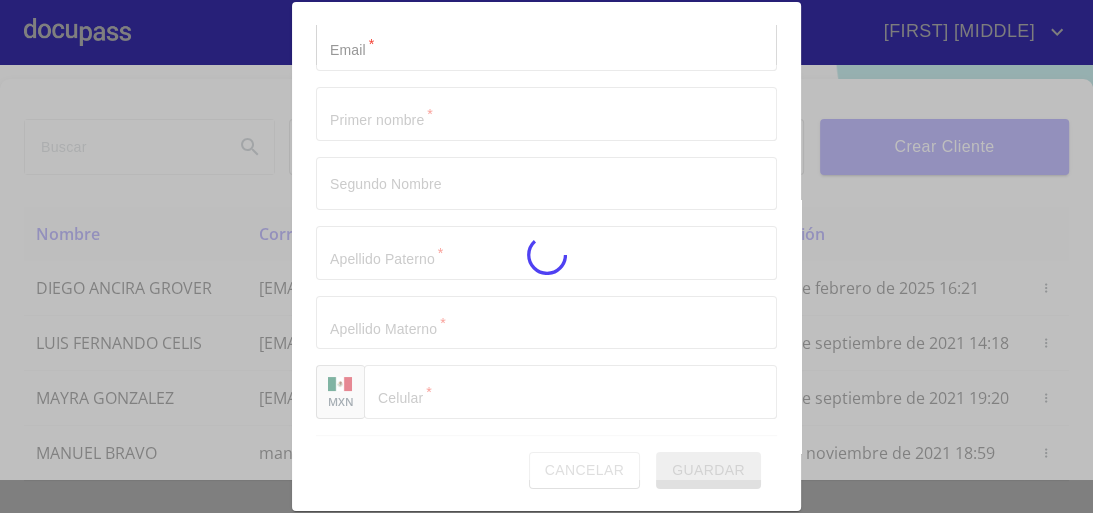 scroll, scrollTop: 0, scrollLeft: 0, axis: both 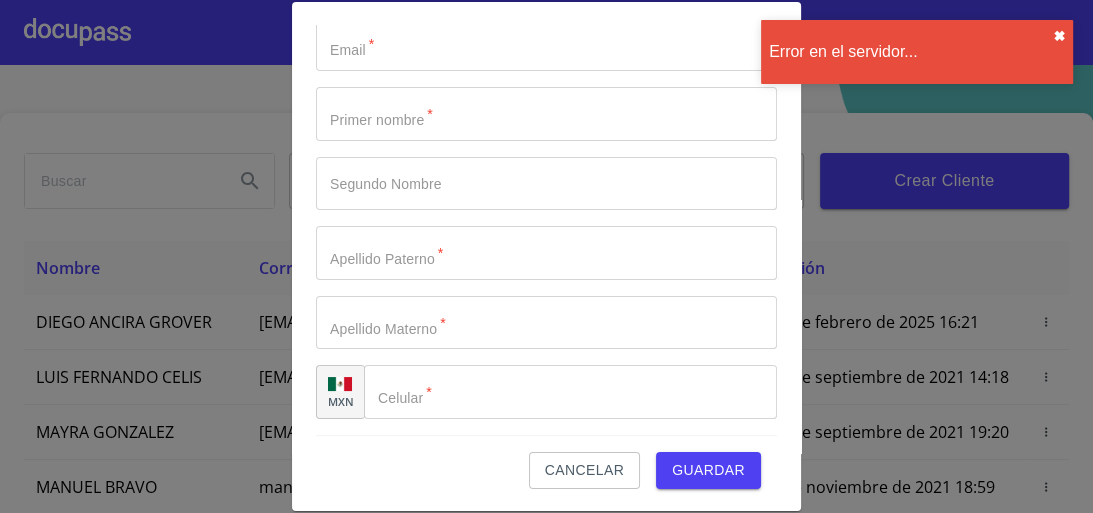 click on "✖︎" at bounding box center [1059, 36] 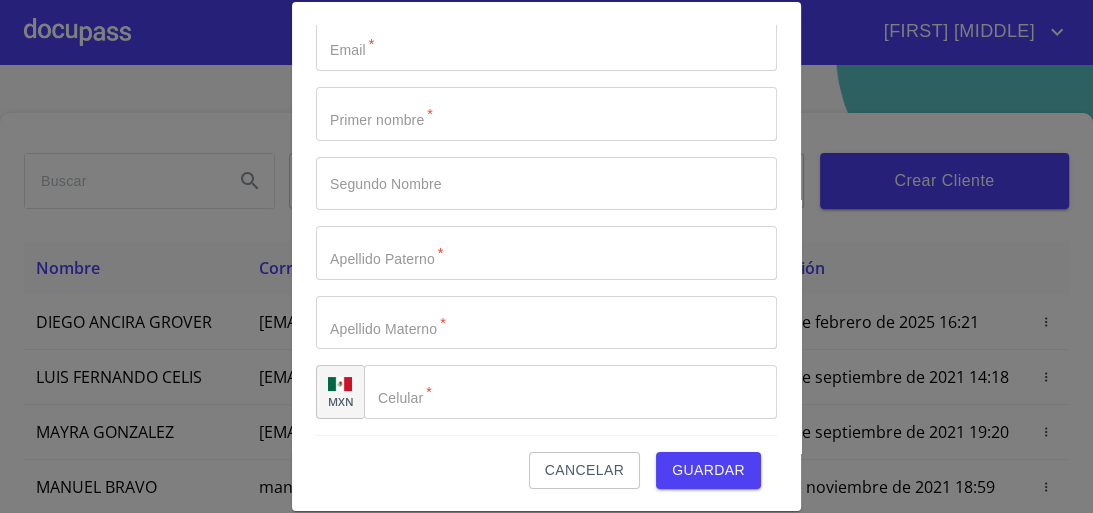 click on "Cancelar Guardar" at bounding box center (546, 462) 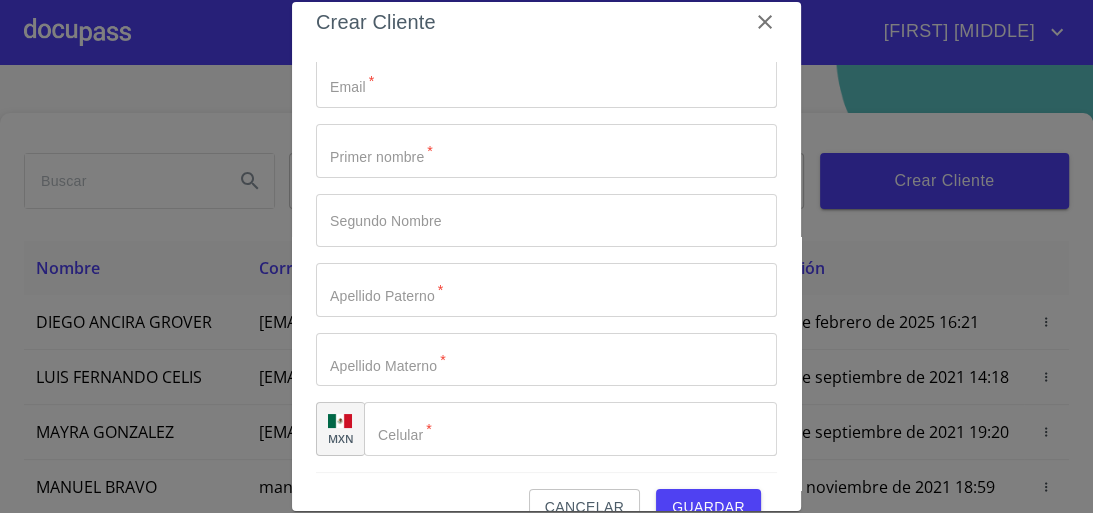 scroll, scrollTop: 0, scrollLeft: 0, axis: both 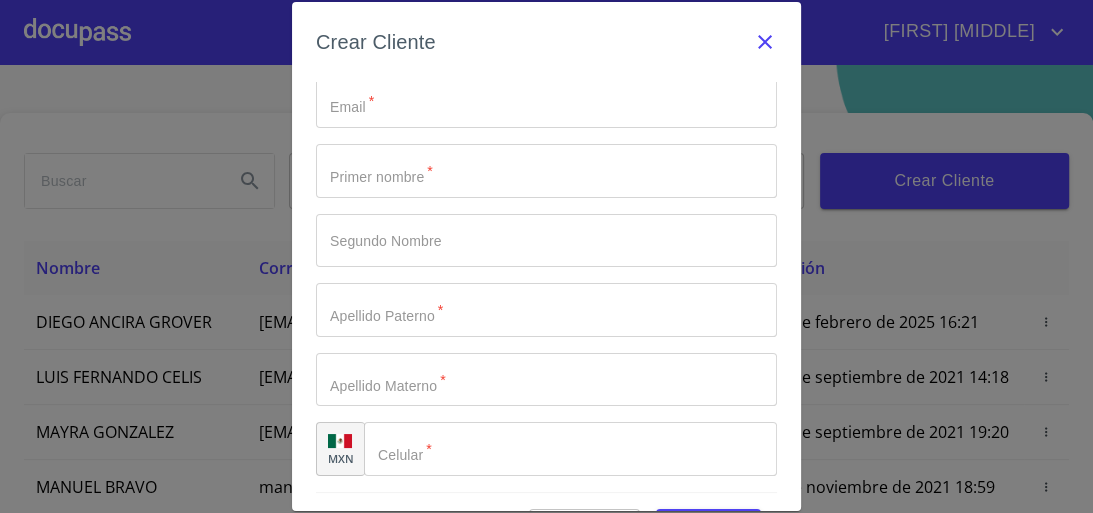 click 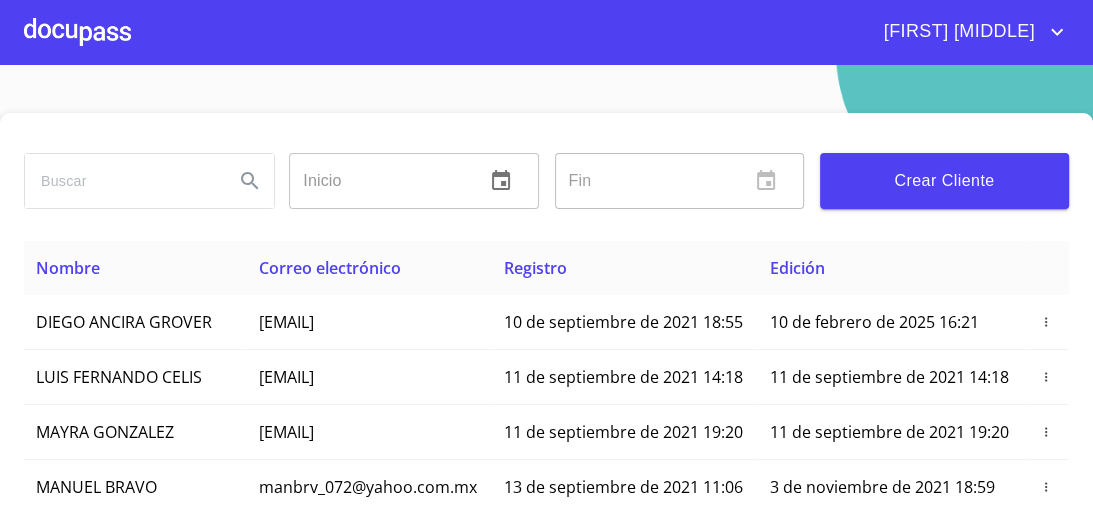 click on "[FIRST] [MIDDLE]" at bounding box center [957, 32] 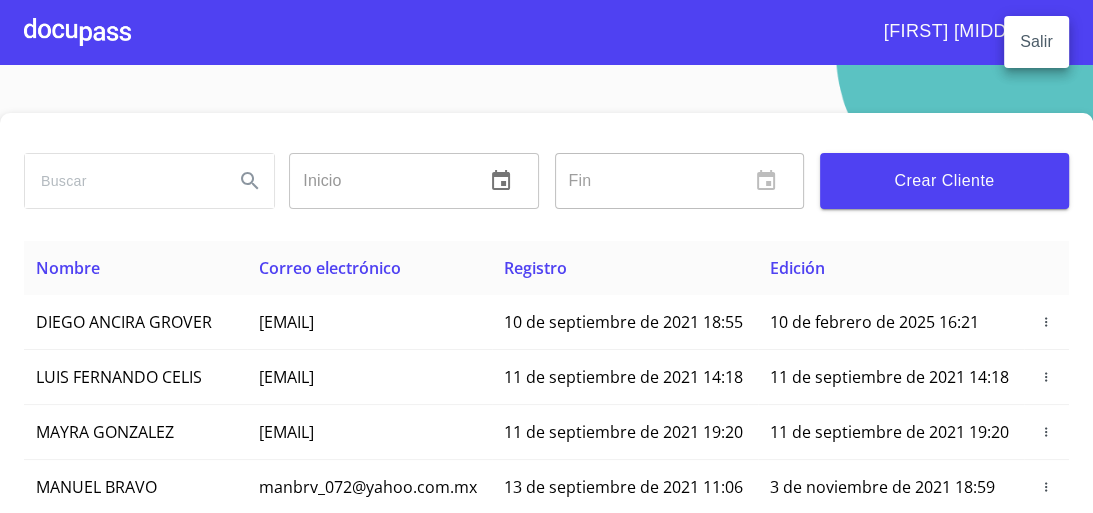 click on "Salir" at bounding box center [1036, 42] 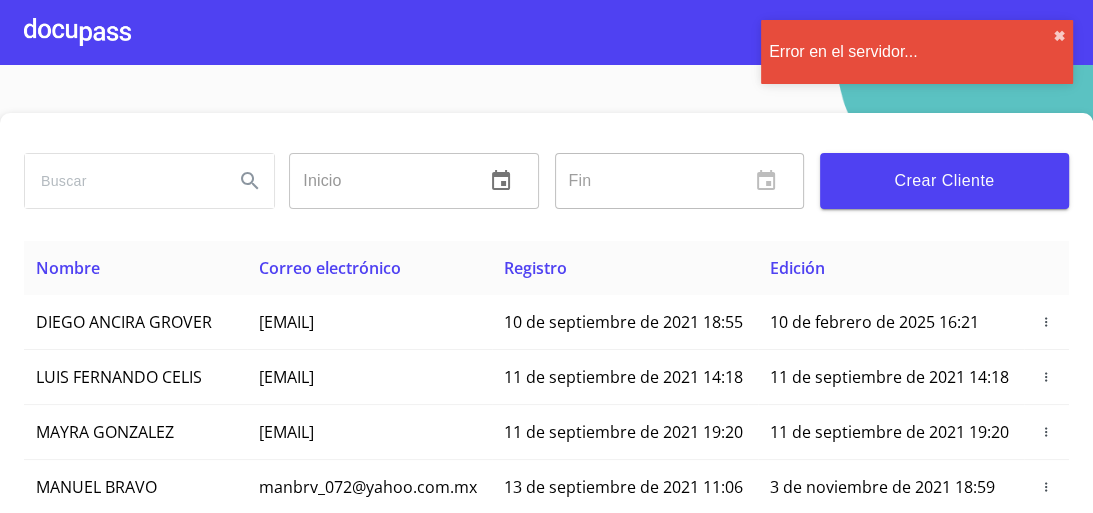 click at bounding box center (121, 181) 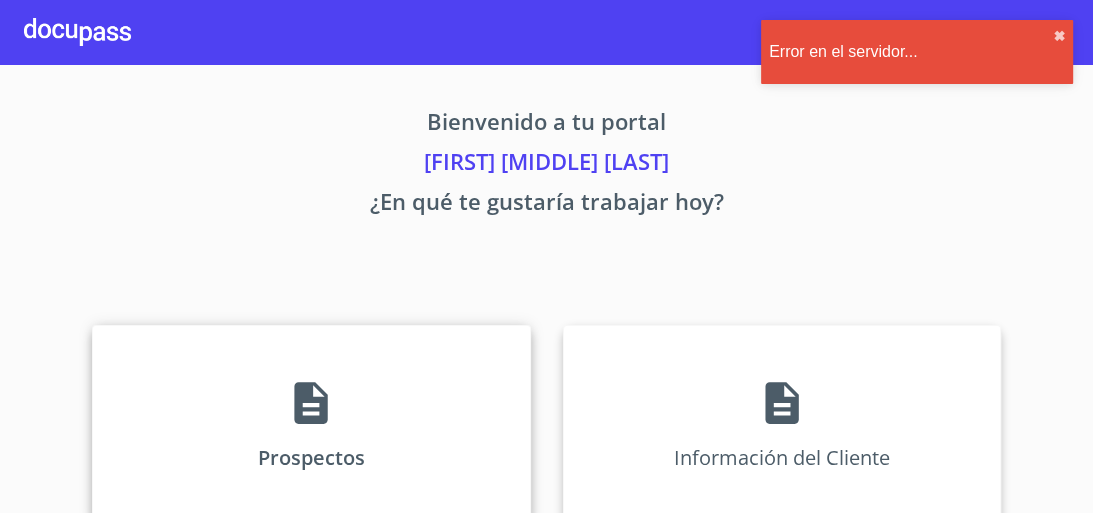 click on "Prospectos" at bounding box center (311, 425) 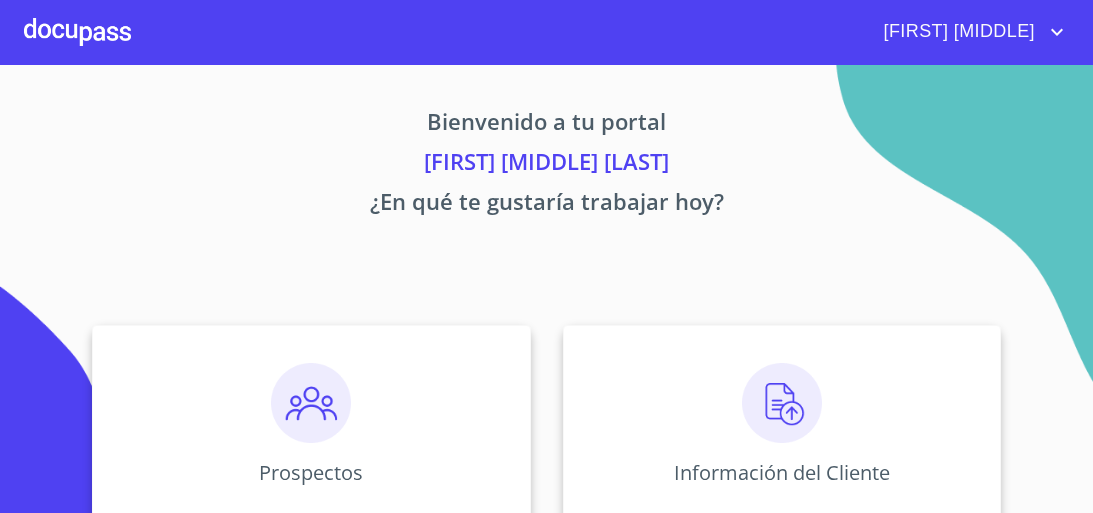 scroll, scrollTop: 0, scrollLeft: 0, axis: both 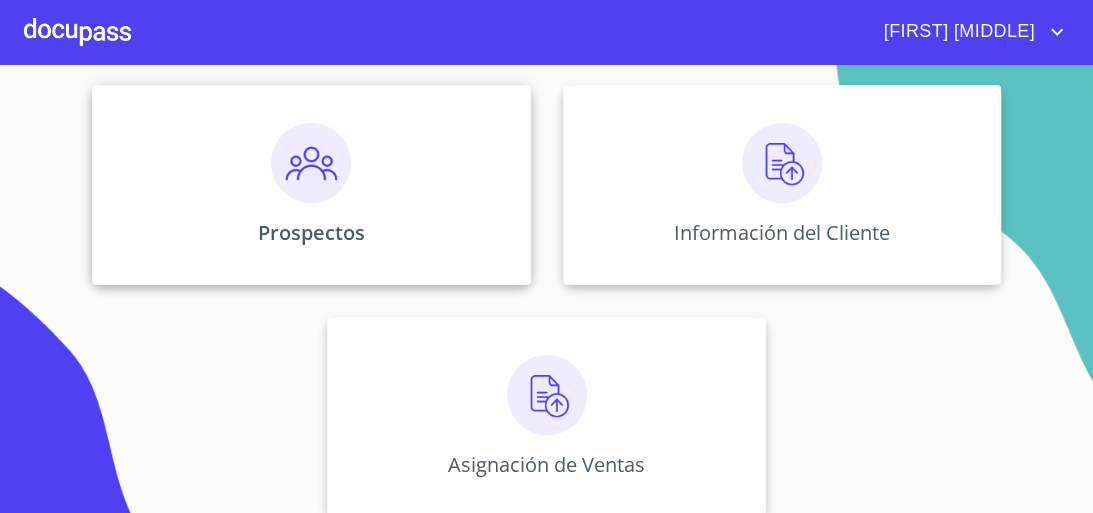 click on "Prospectos" at bounding box center (311, 185) 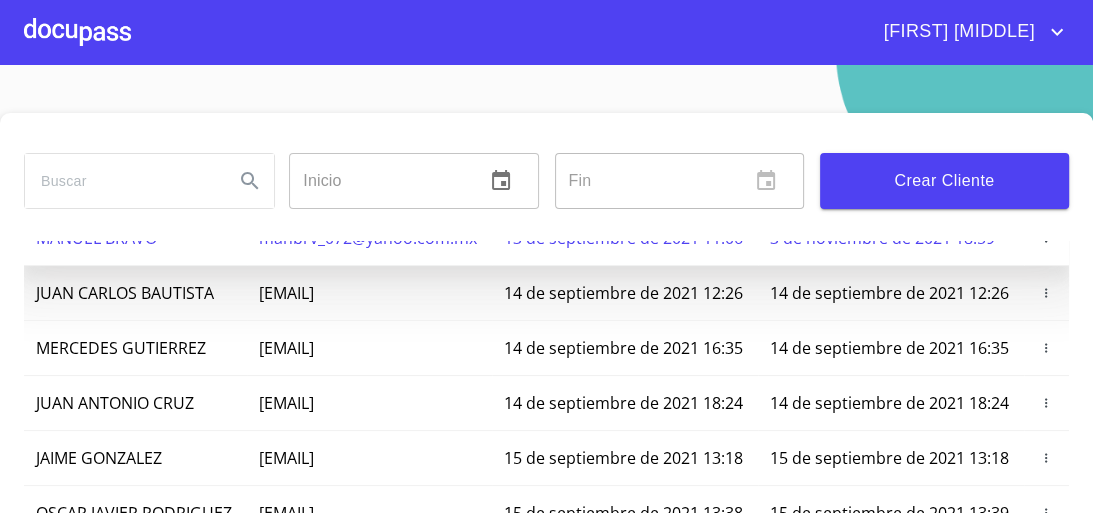 scroll, scrollTop: 320, scrollLeft: 0, axis: vertical 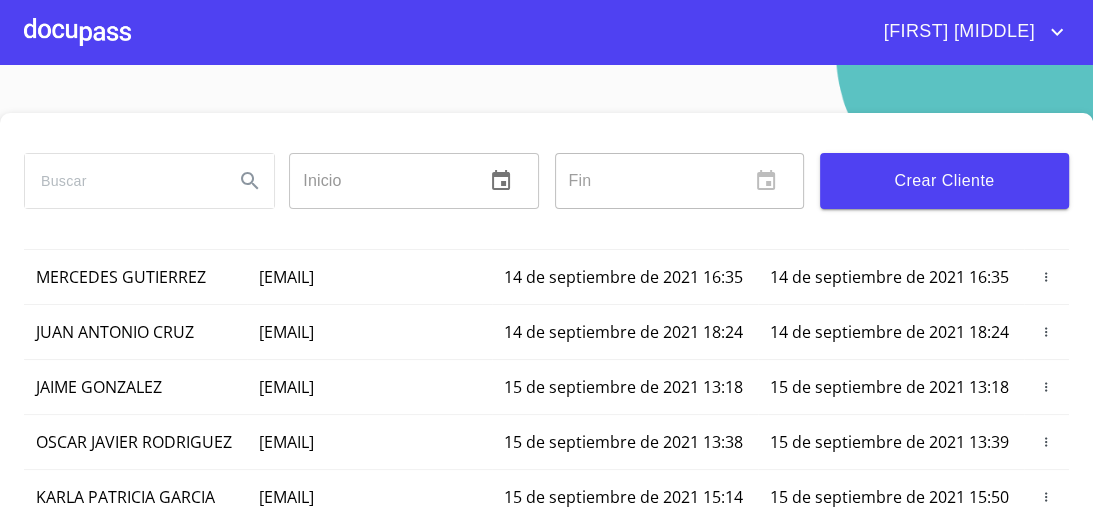 click on "Crear Cliente" at bounding box center (944, 181) 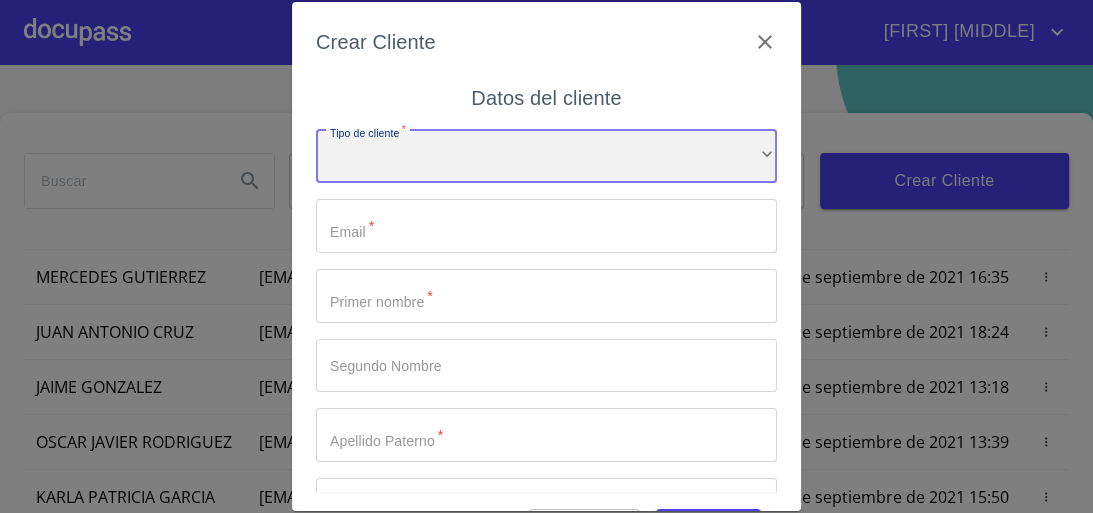 click on "​" at bounding box center [546, 157] 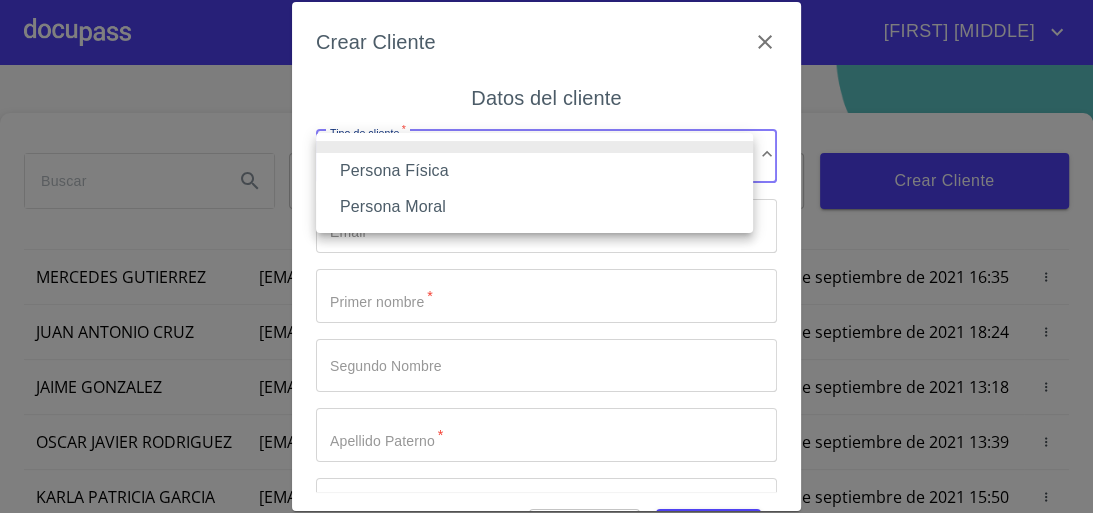 click on "Persona Física" at bounding box center [534, 171] 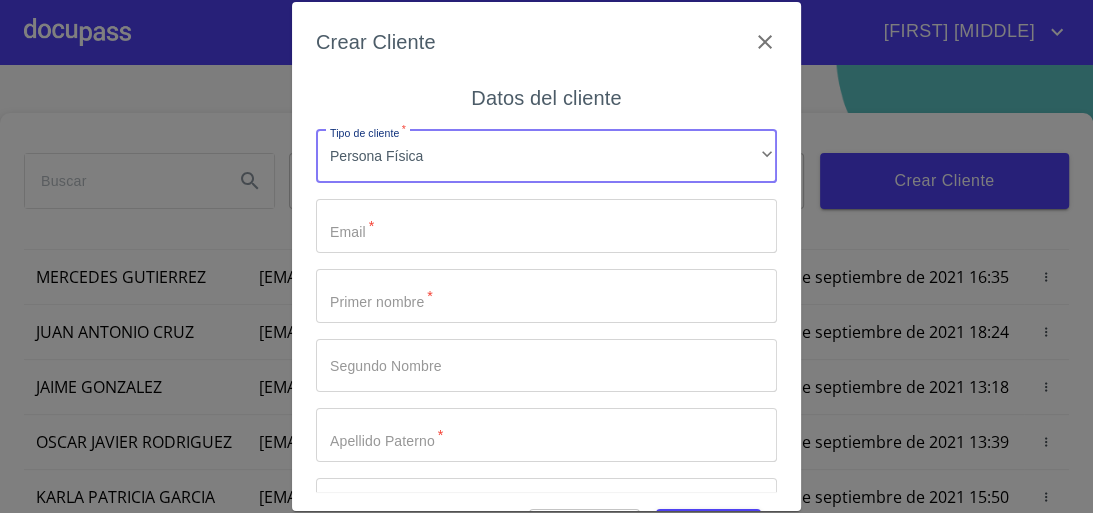click on "Tipo de cliente   *" at bounding box center (546, 226) 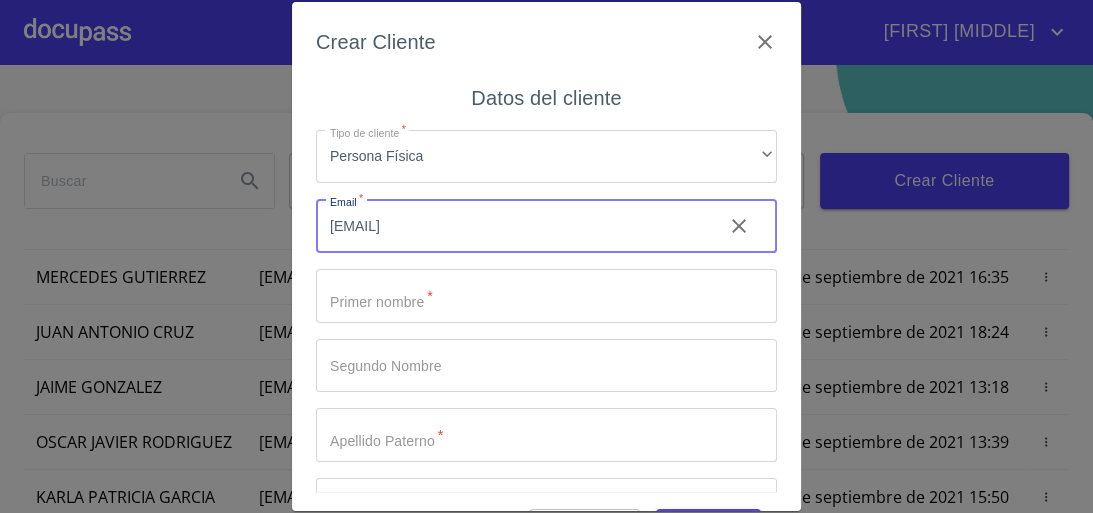 type on "[EMAIL]" 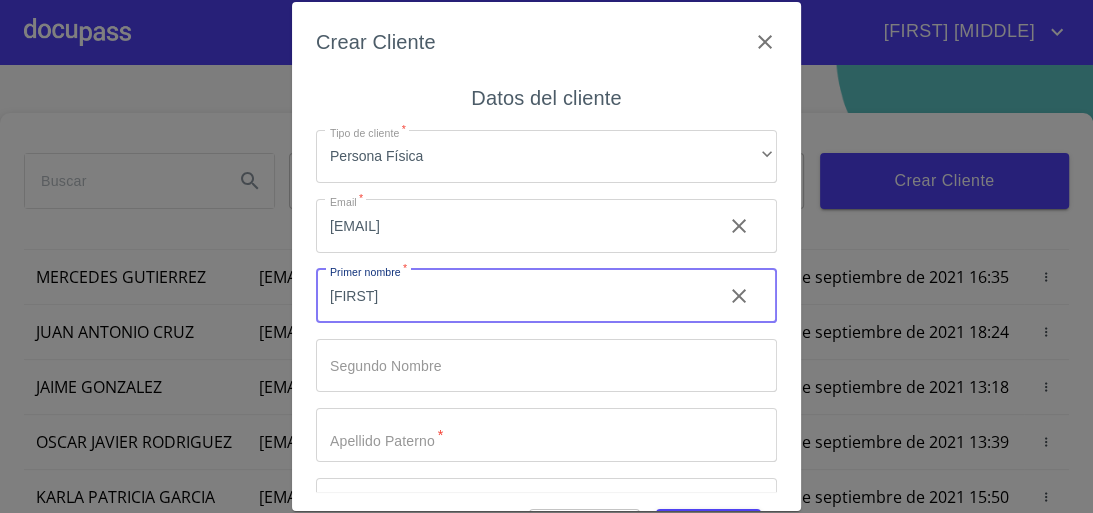 type on "[FIRST]" 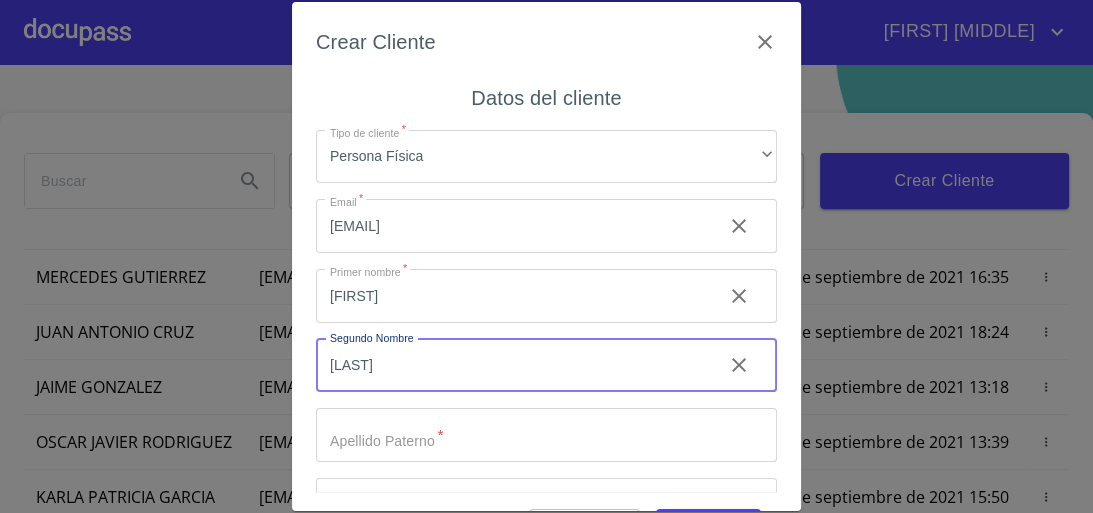 type on "[FIRST]" 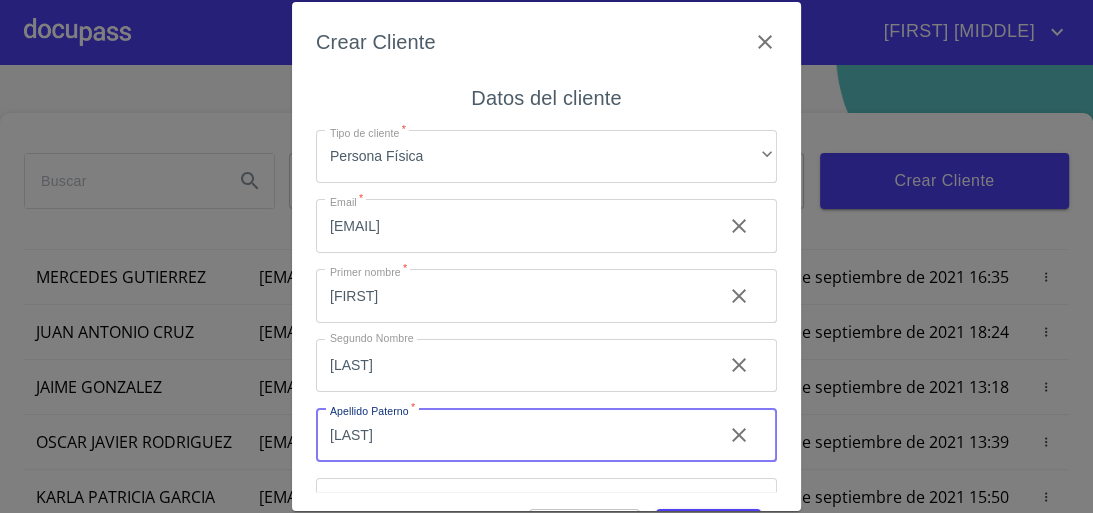 type on "[LAST]" 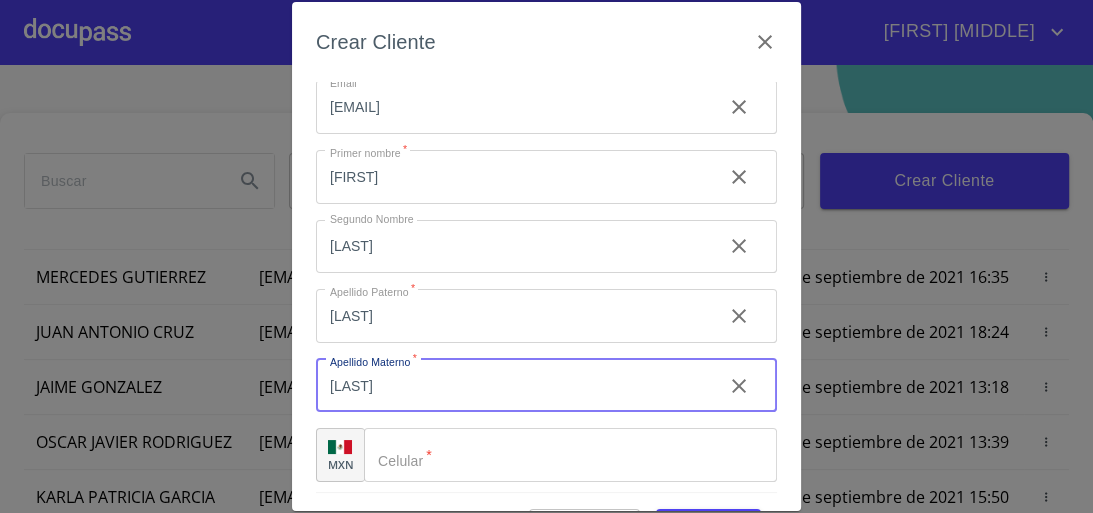 scroll, scrollTop: 125, scrollLeft: 0, axis: vertical 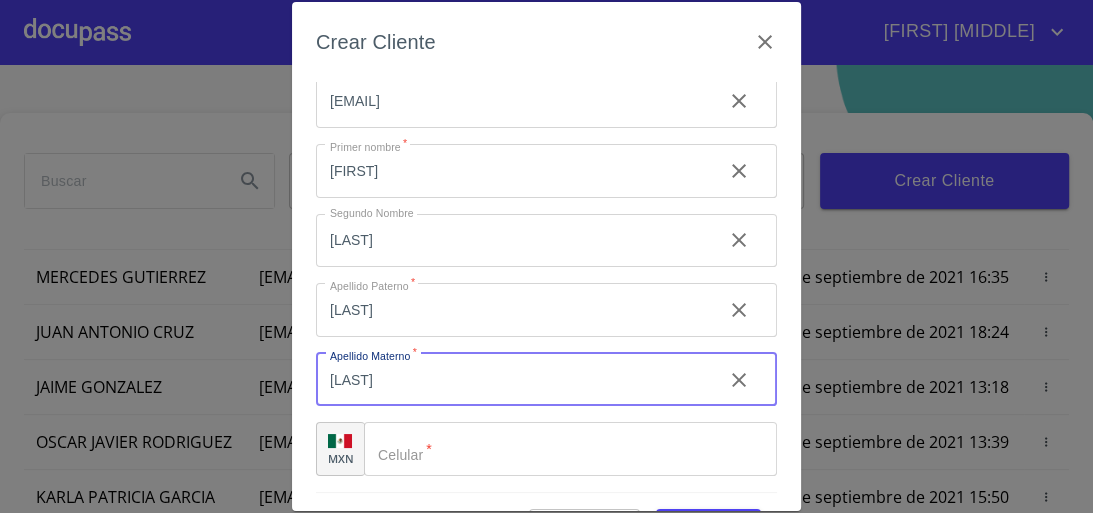 type on "[LAST]" 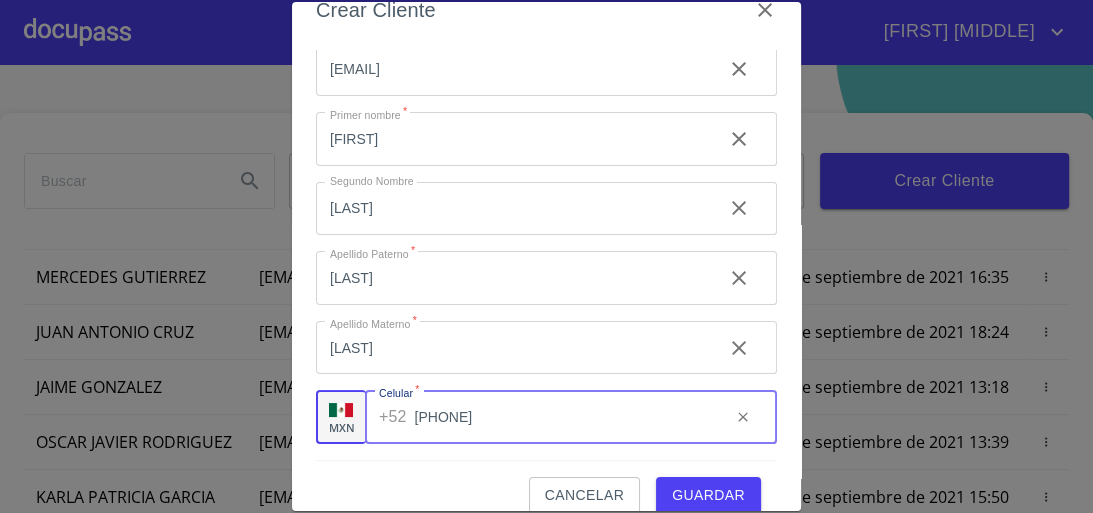 scroll, scrollTop: 57, scrollLeft: 0, axis: vertical 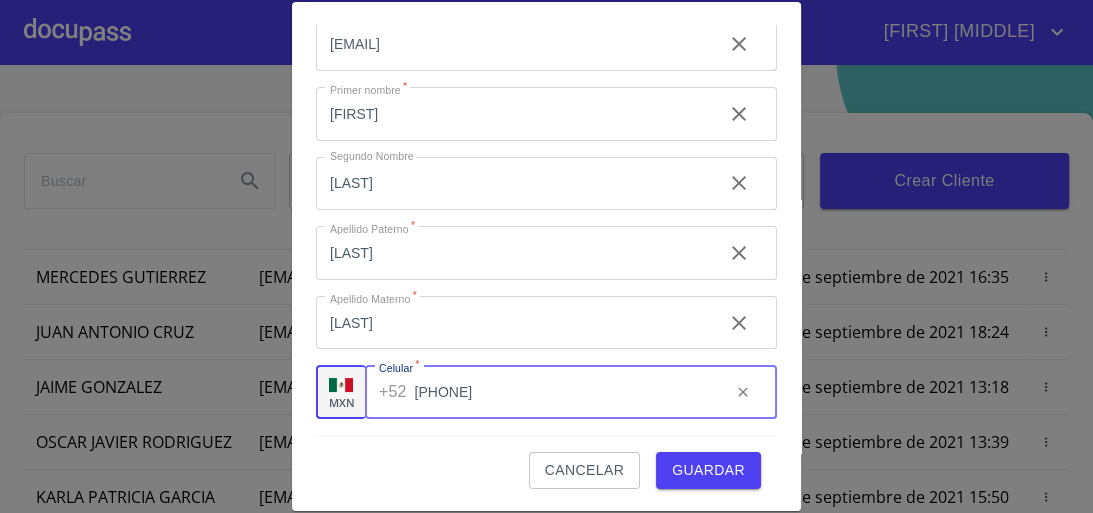 type on "[PHONE]" 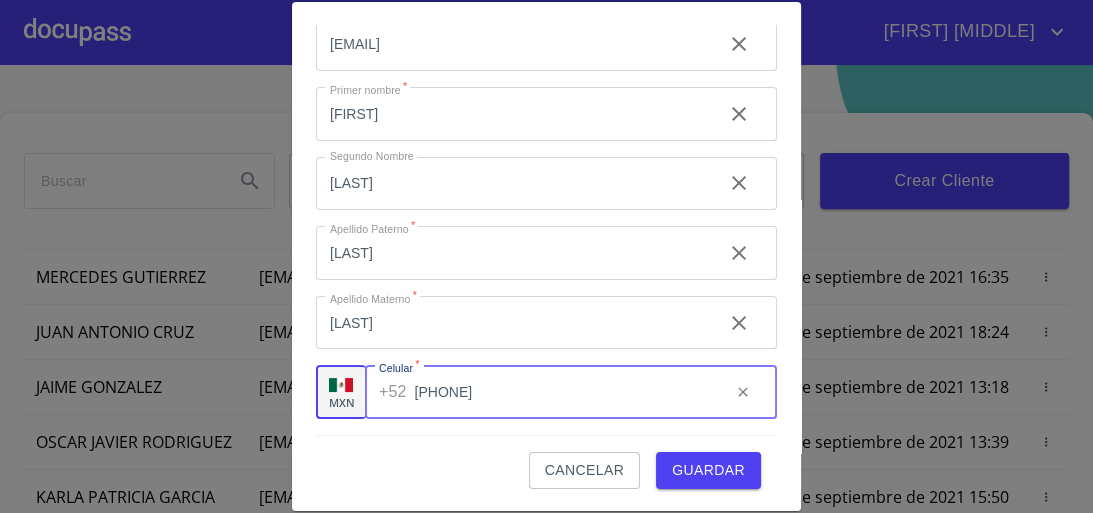 click on "Guardar" at bounding box center [708, 470] 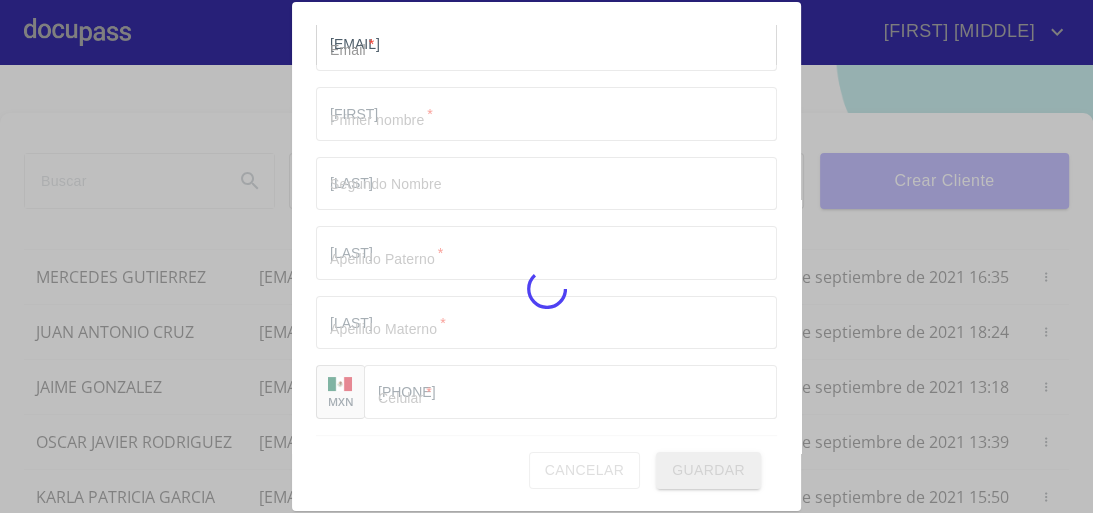 type 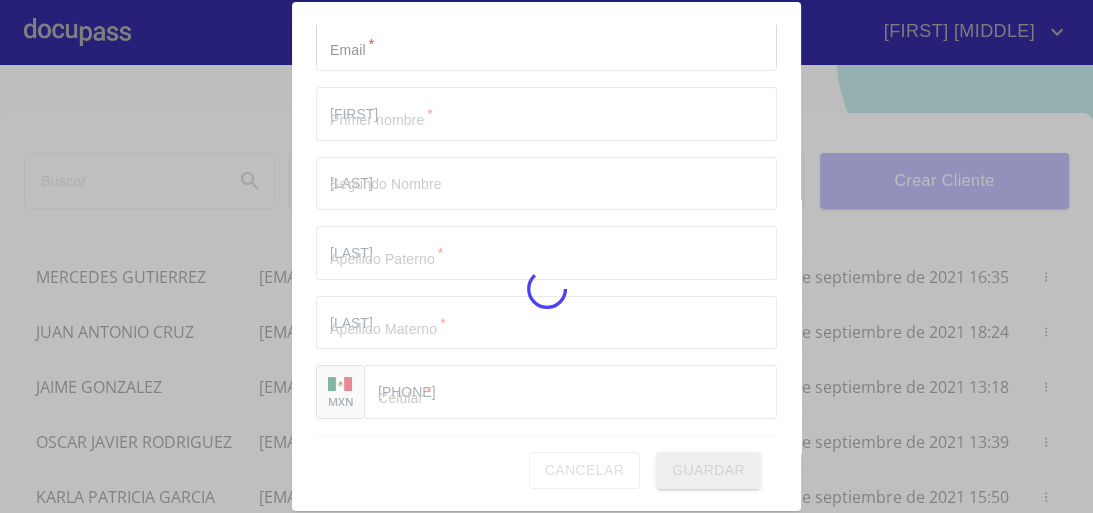 type 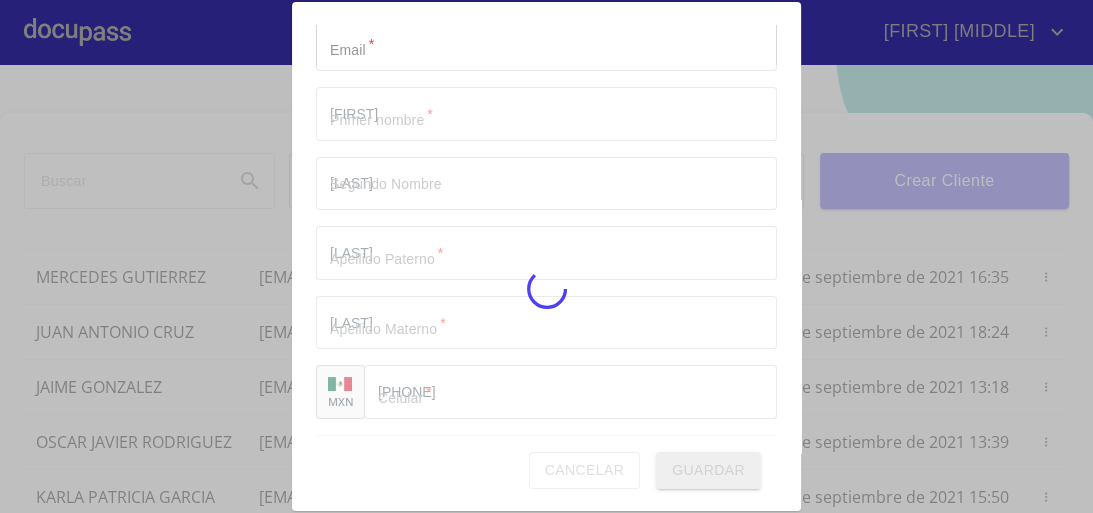 type 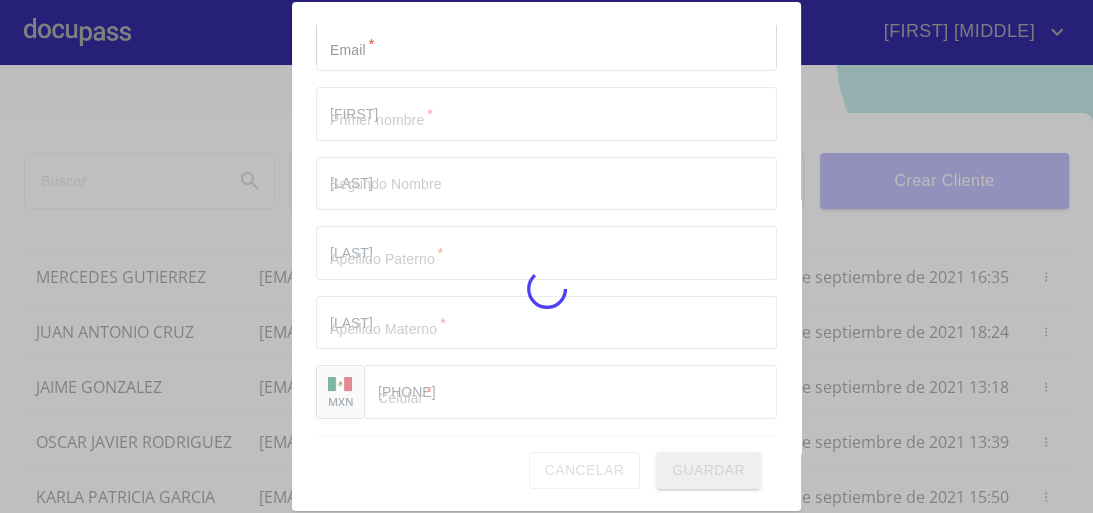 type 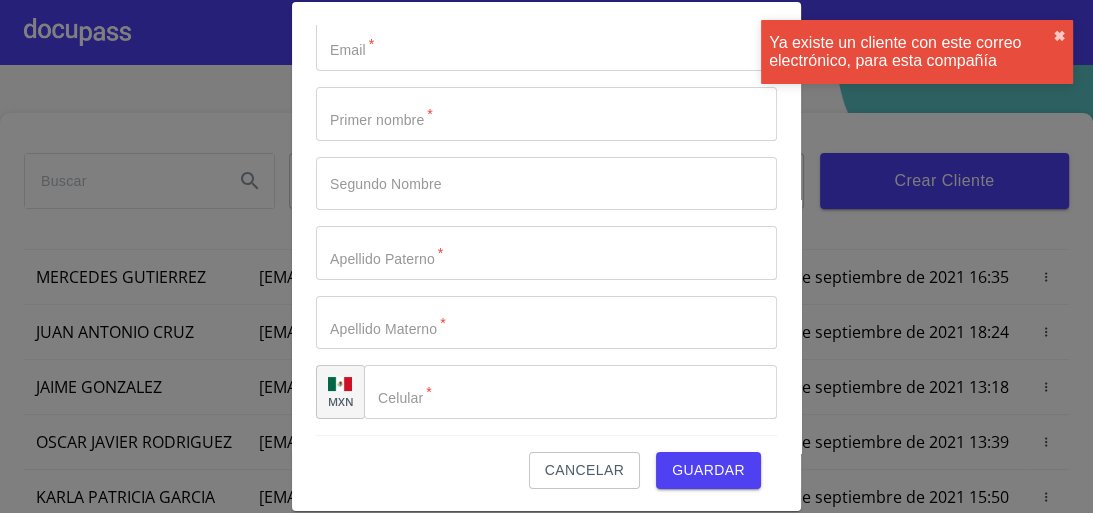 click on "Ya existe un cliente con este correo electrónico, para esta compañía ✖︎" at bounding box center [917, 52] 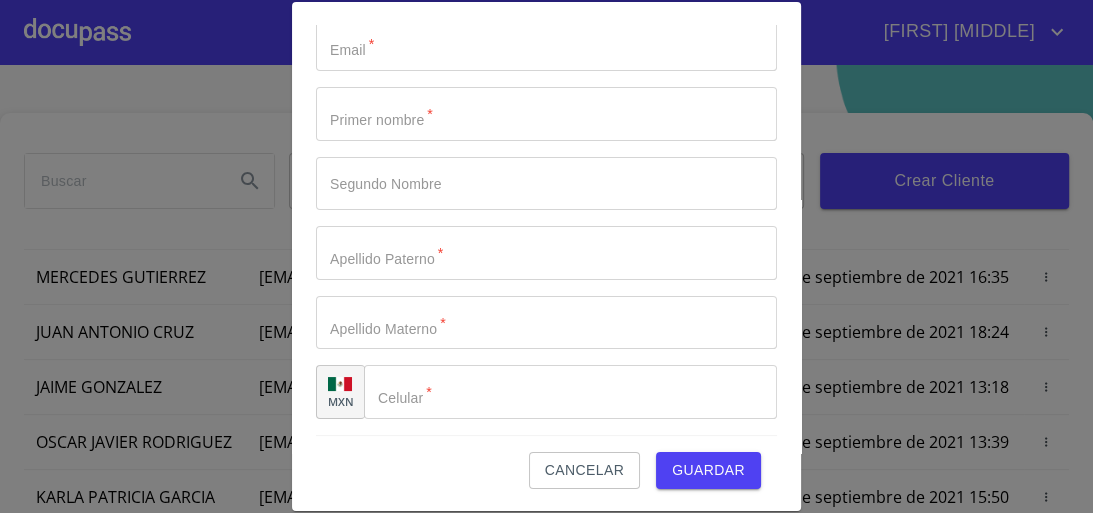 scroll, scrollTop: 0, scrollLeft: 0, axis: both 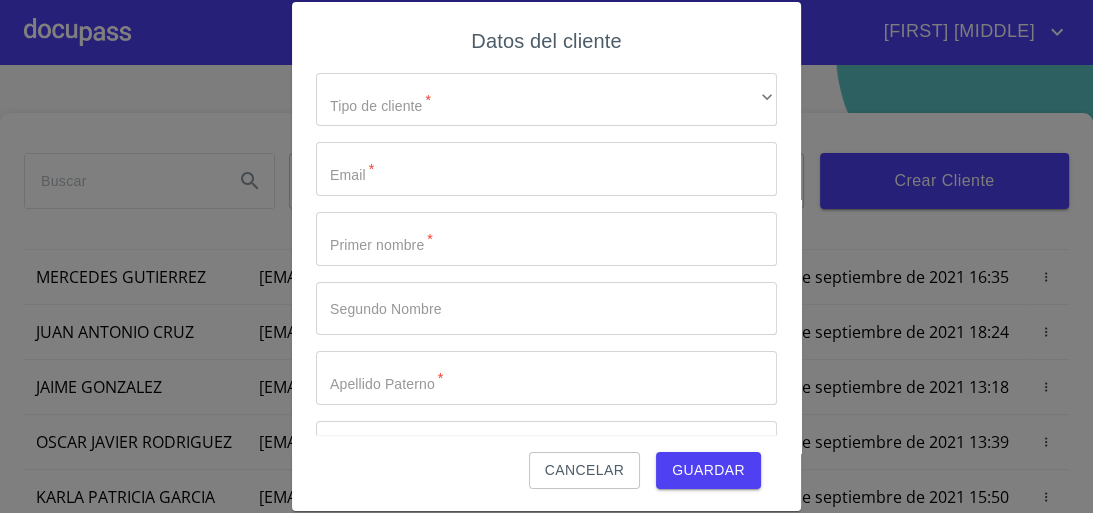 click on "Cancelar" at bounding box center (584, 470) 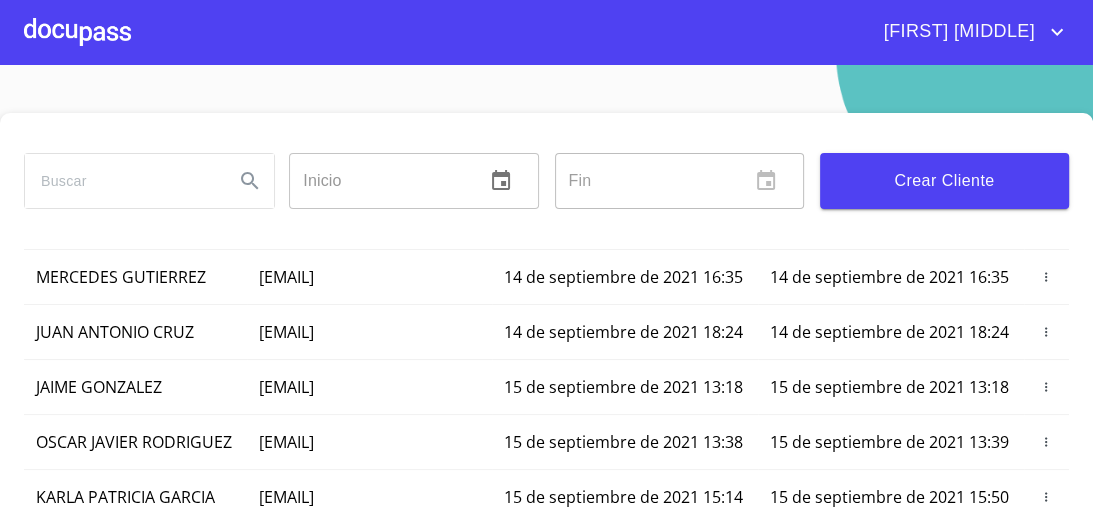 click at bounding box center (77, 32) 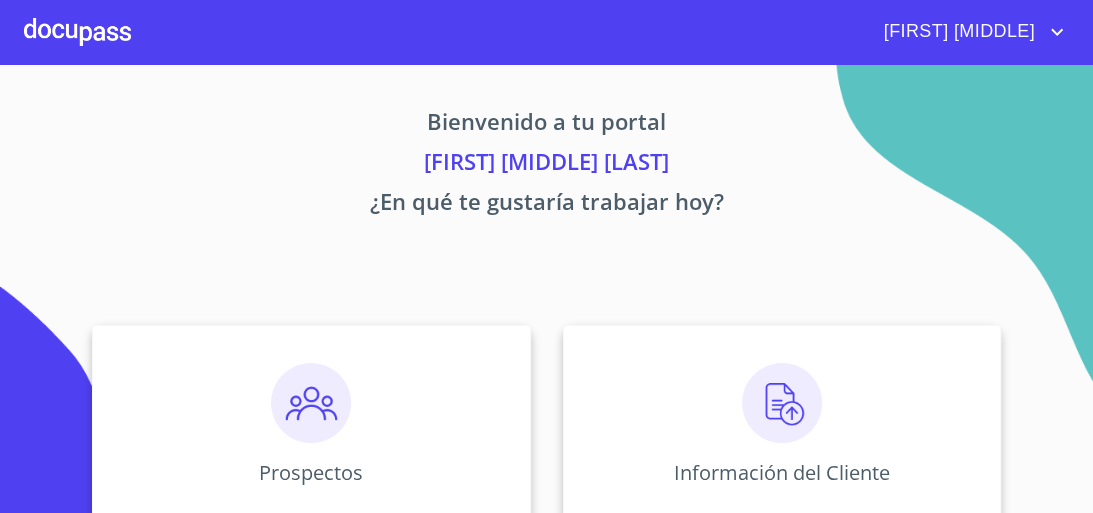 click at bounding box center [782, 403] 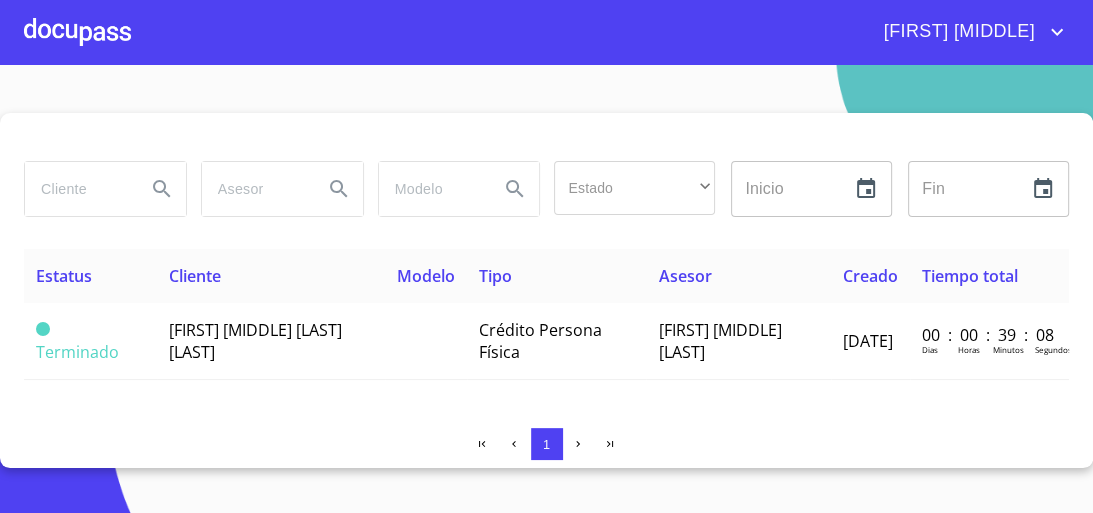 click at bounding box center [77, 189] 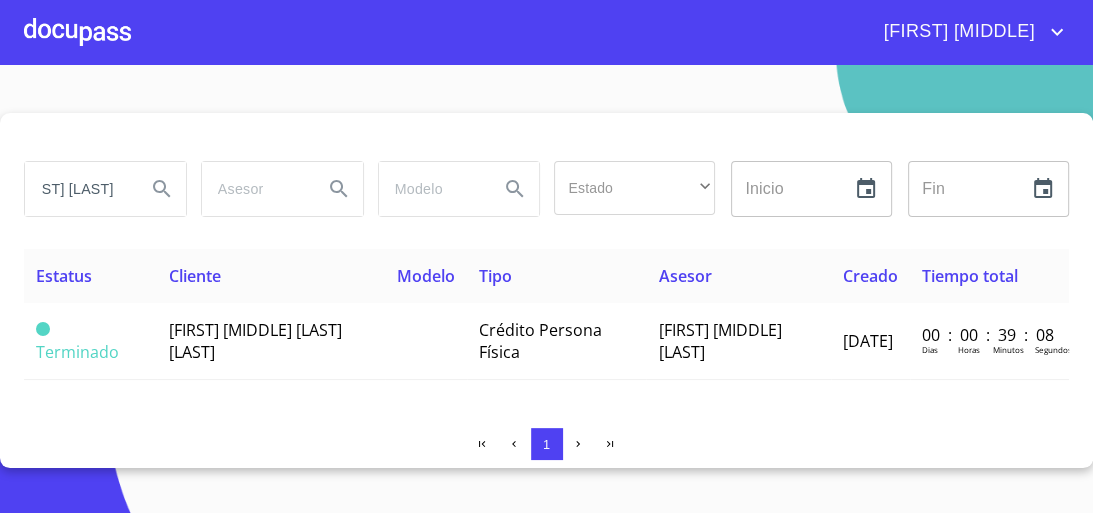 scroll, scrollTop: 0, scrollLeft: 48, axis: horizontal 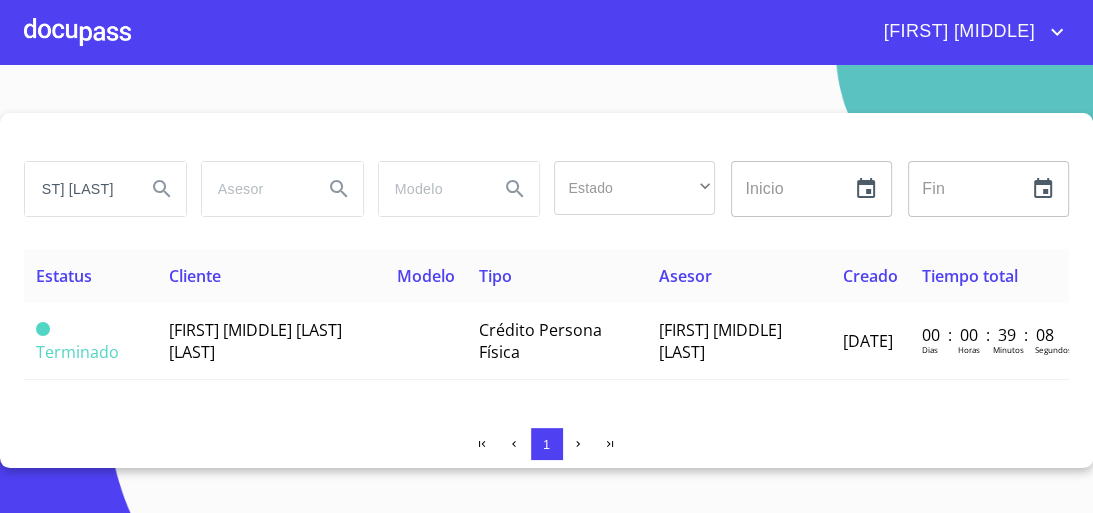 type on "LAURA PATRICIA" 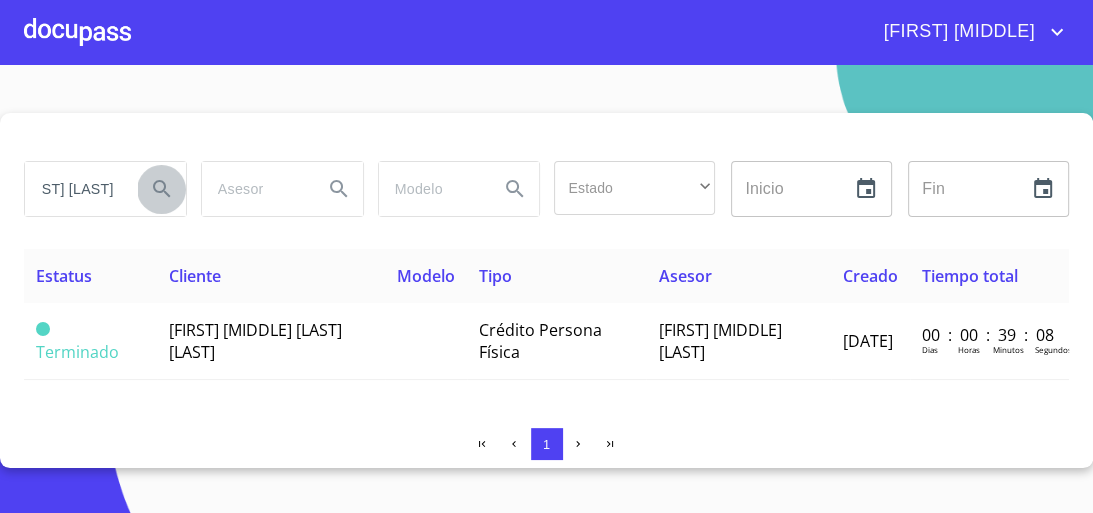 type 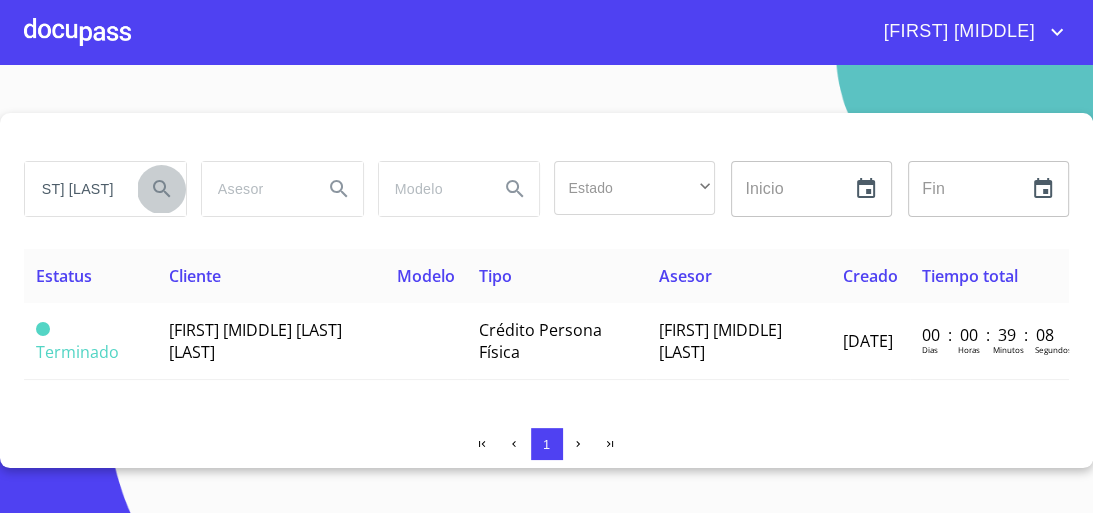 scroll, scrollTop: 0, scrollLeft: 0, axis: both 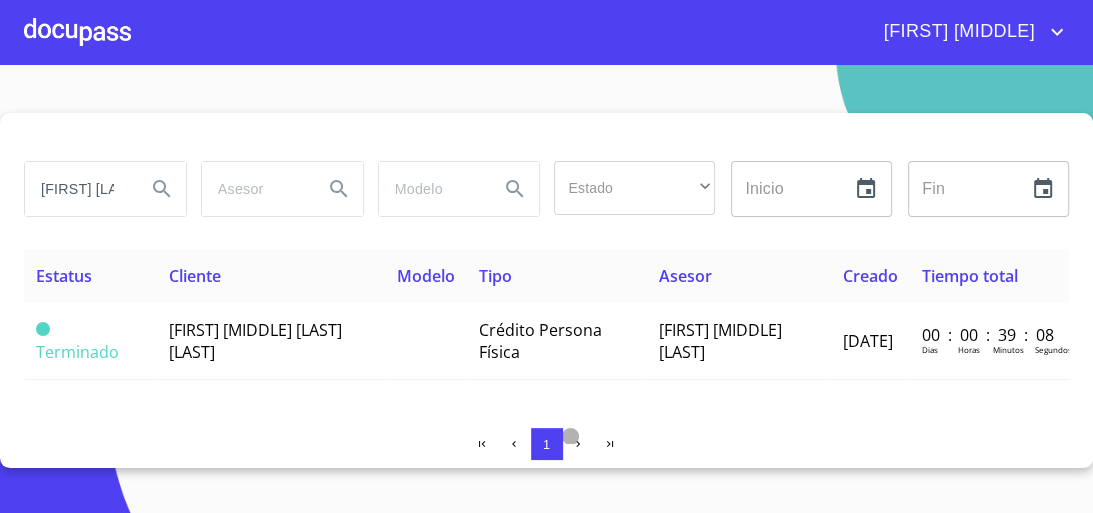 click 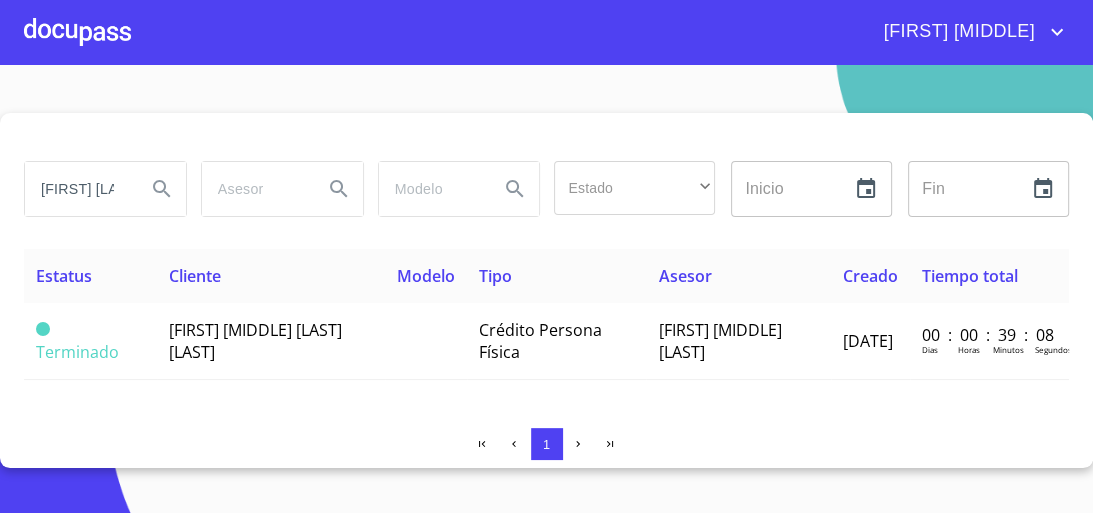 click 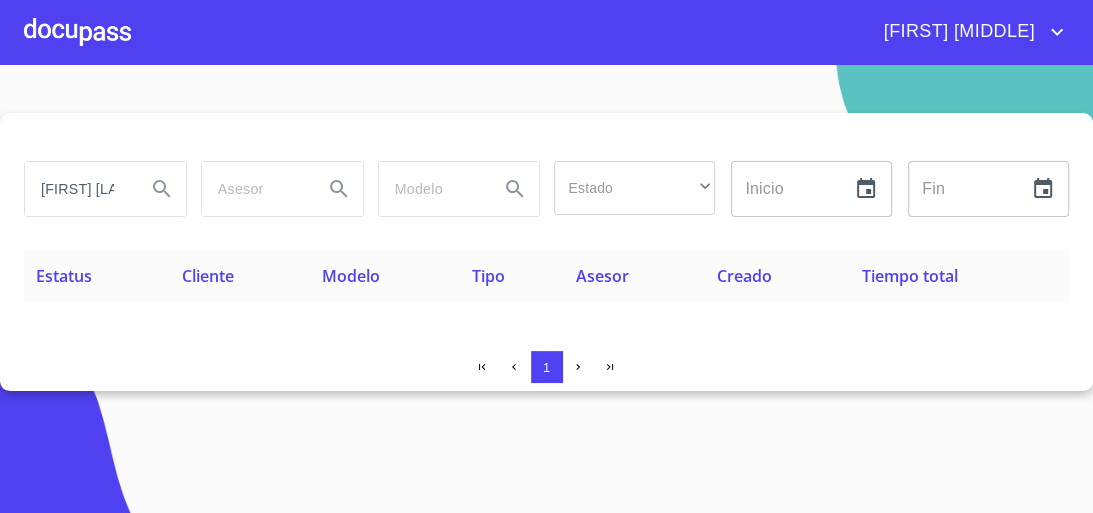 click on "1" at bounding box center (546, 367) 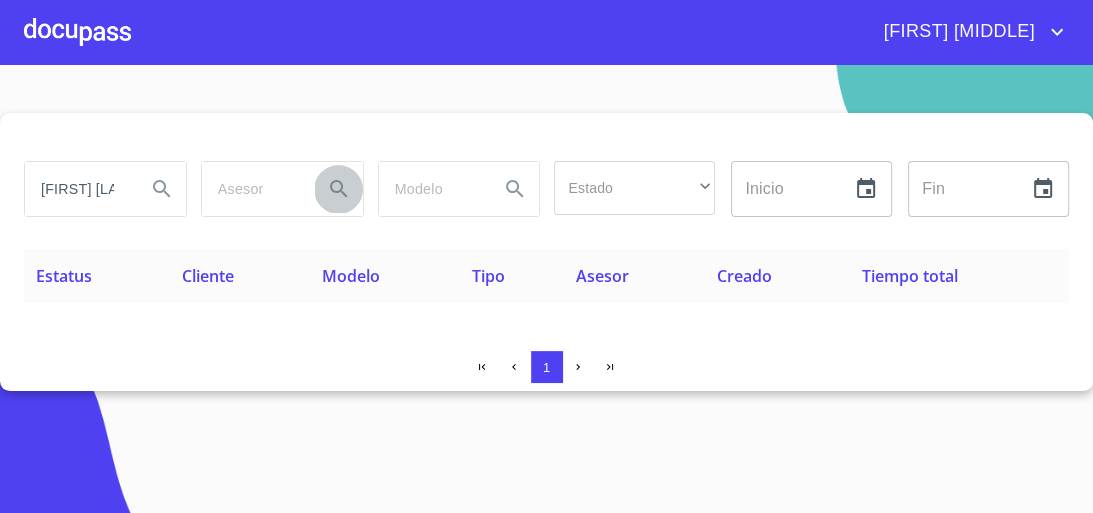 click 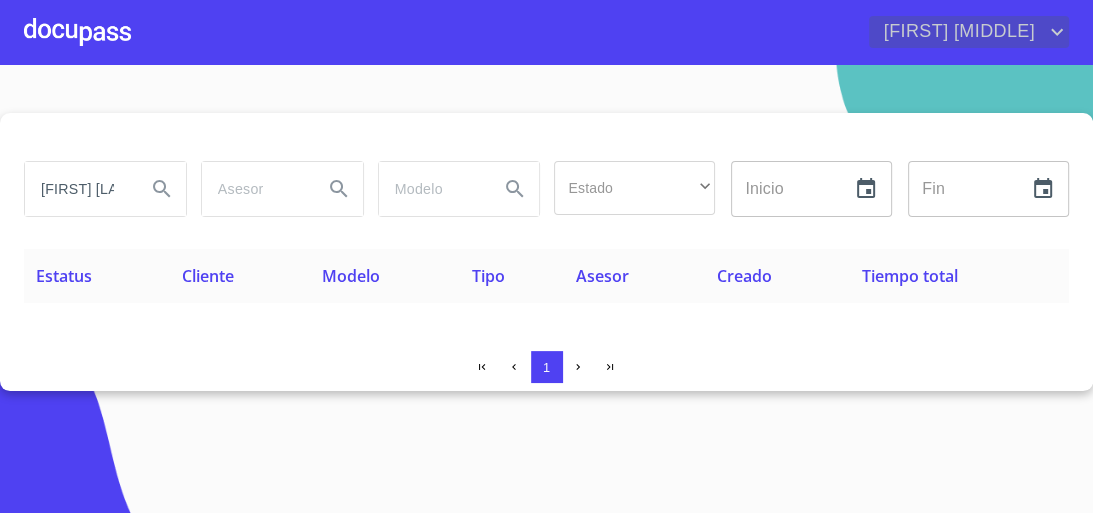 click on "[FIRST] [MIDDLE]" at bounding box center (957, 32) 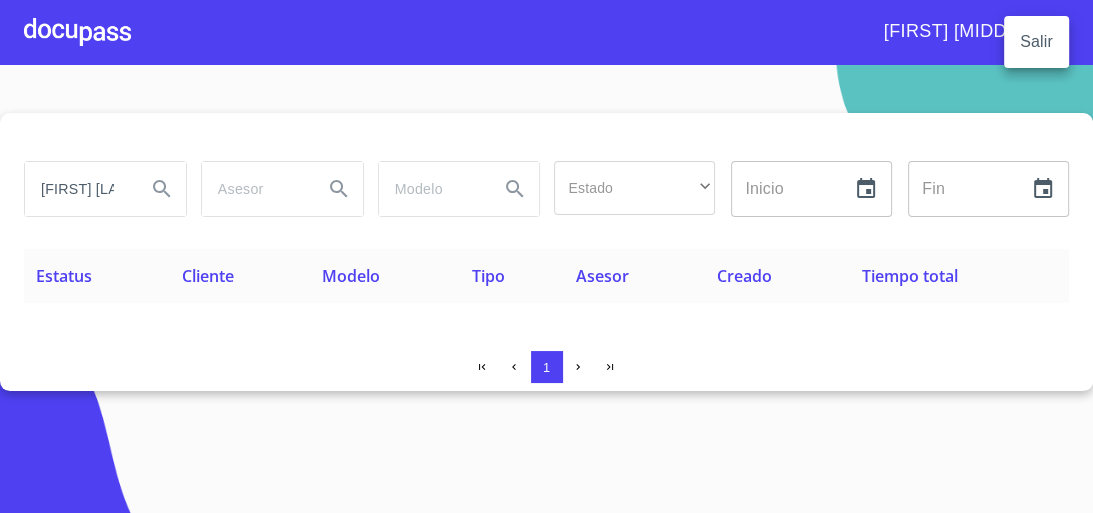 click on "Salir" at bounding box center (1036, 42) 